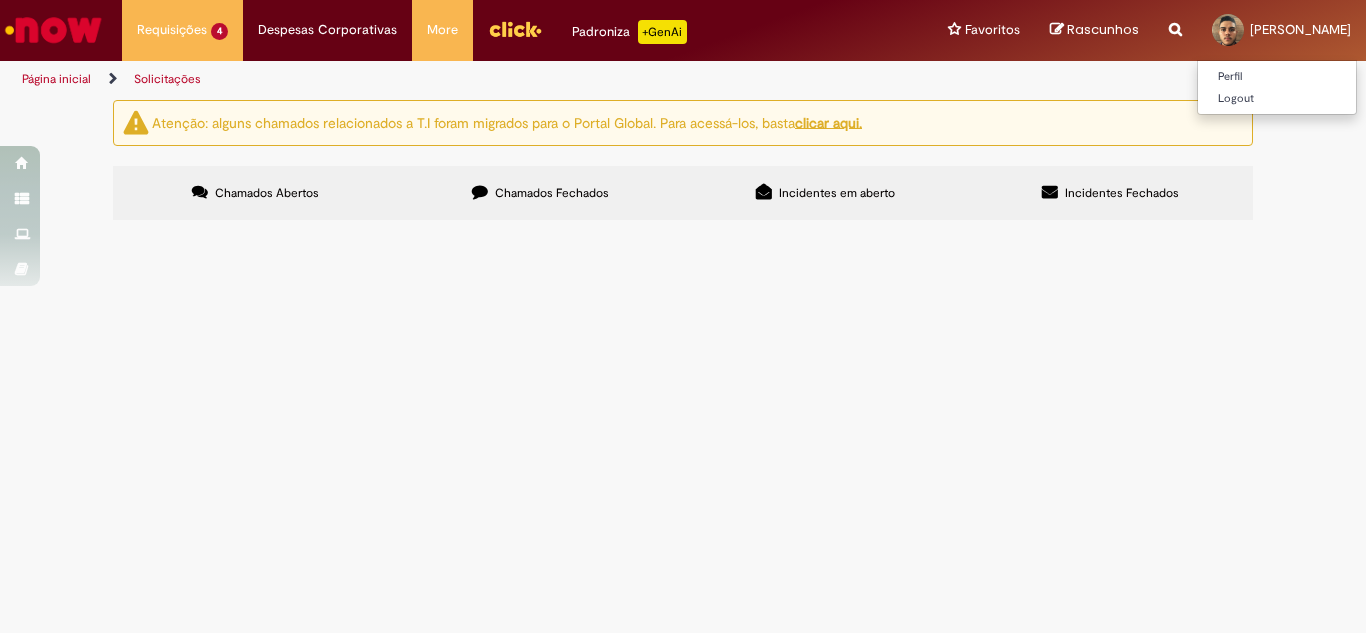 drag, startPoint x: 0, startPoint y: 0, endPoint x: 1317, endPoint y: 1, distance: 1317.0004 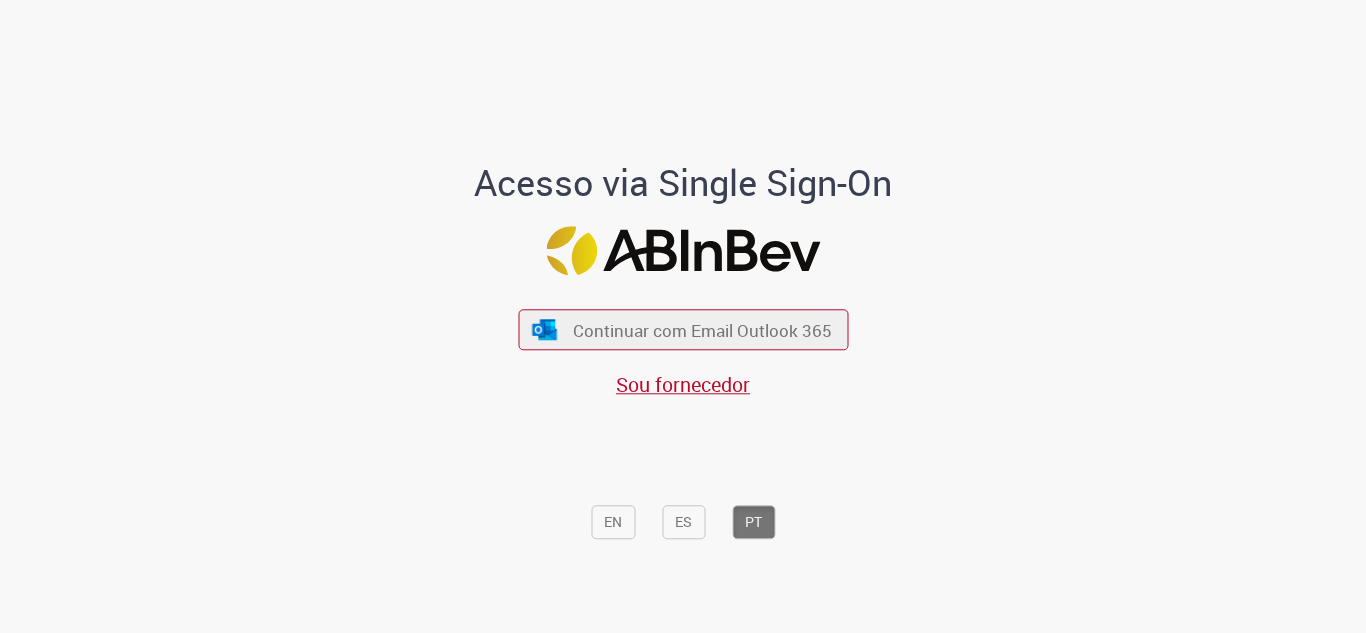 scroll, scrollTop: 0, scrollLeft: 0, axis: both 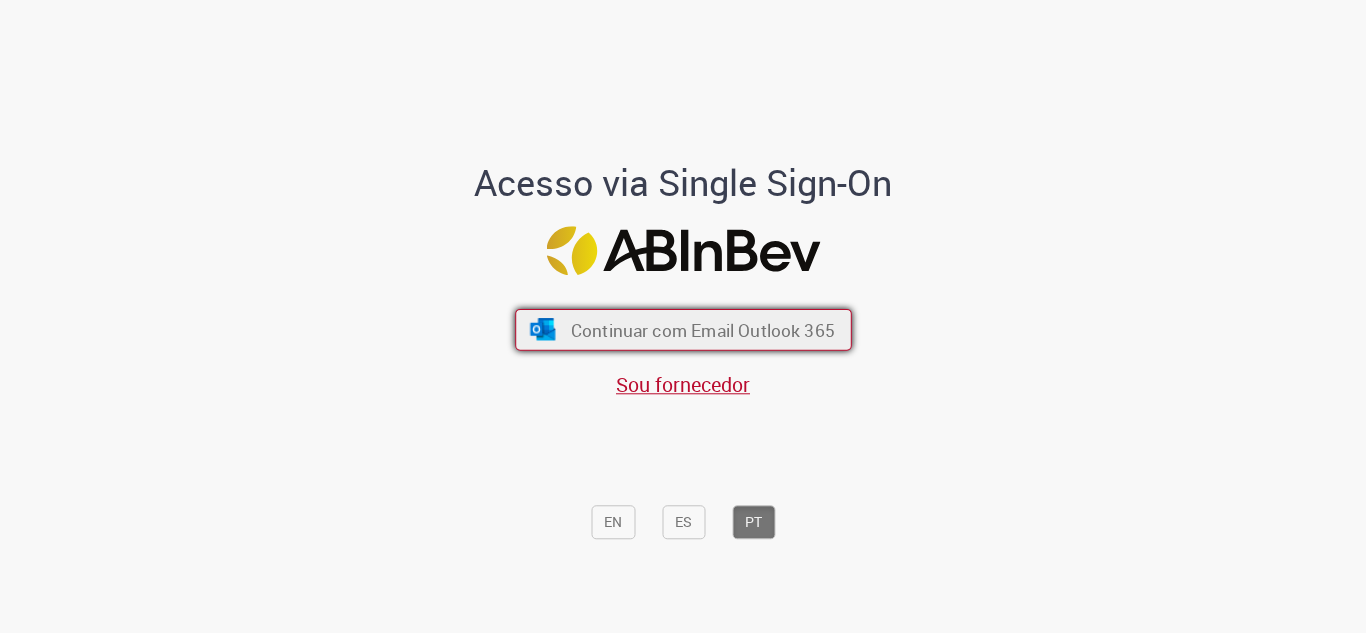 click on "Continuar com Email Outlook 365" at bounding box center [702, 329] 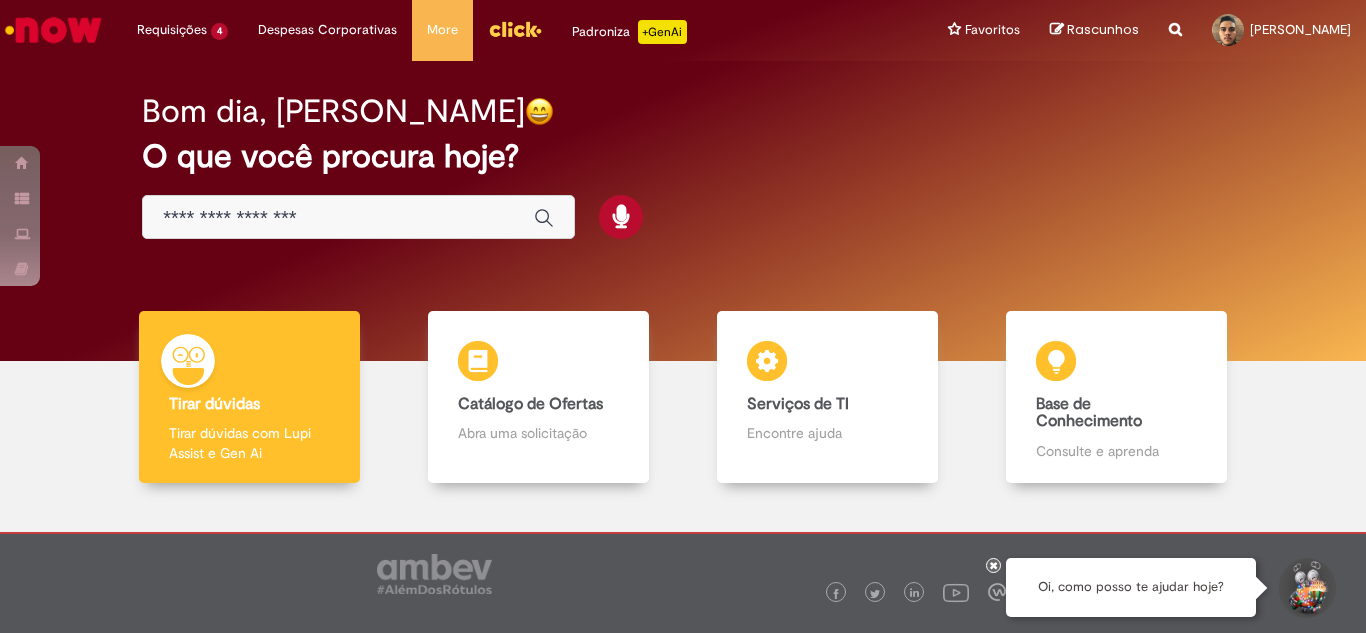 scroll, scrollTop: 0, scrollLeft: 0, axis: both 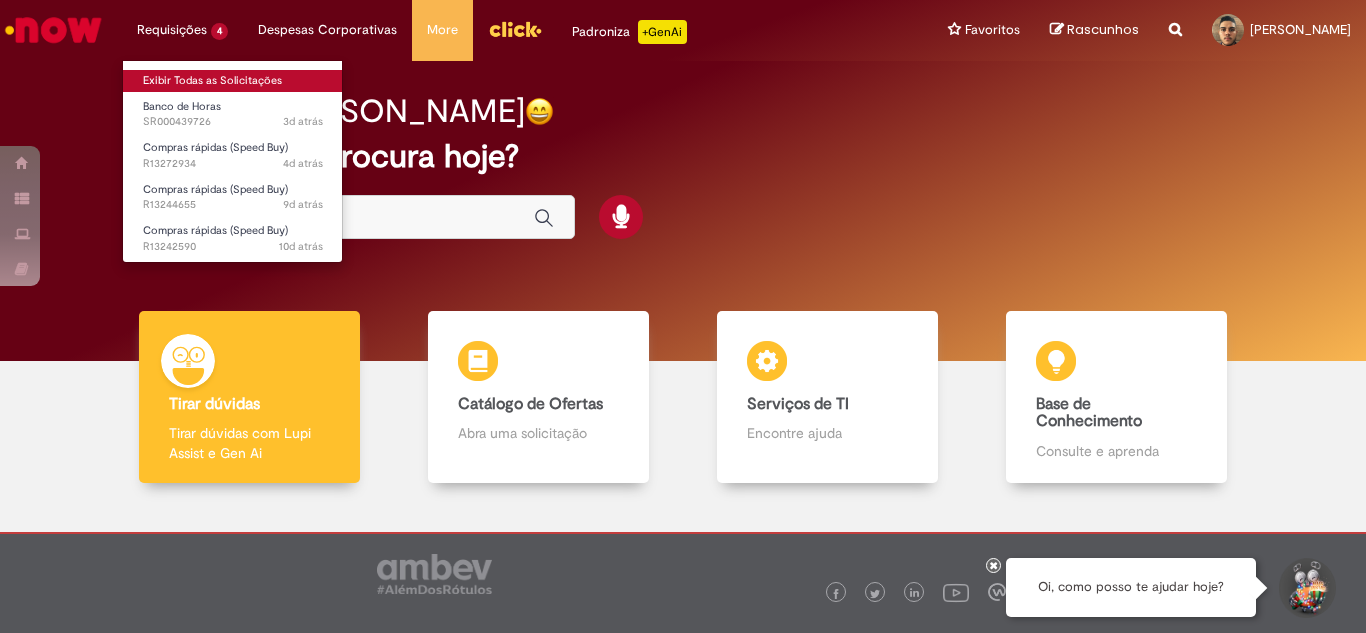 click on "Exibir Todas as Solicitações" at bounding box center (233, 81) 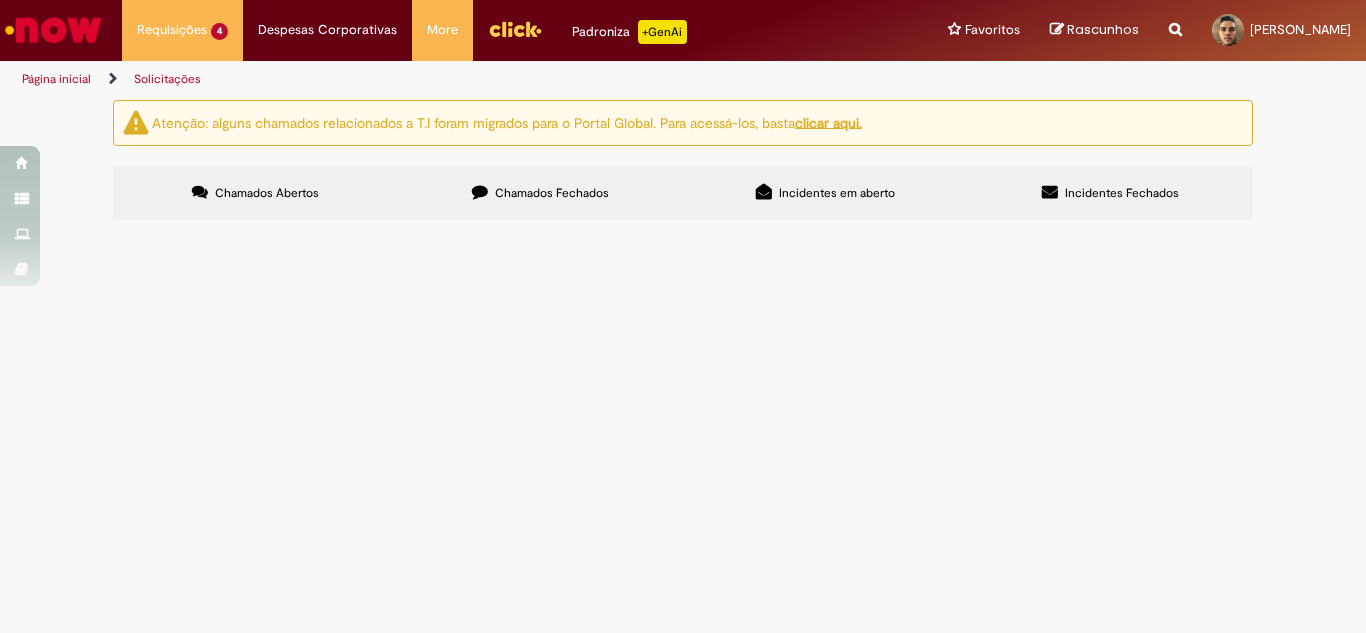 click at bounding box center (53, 30) 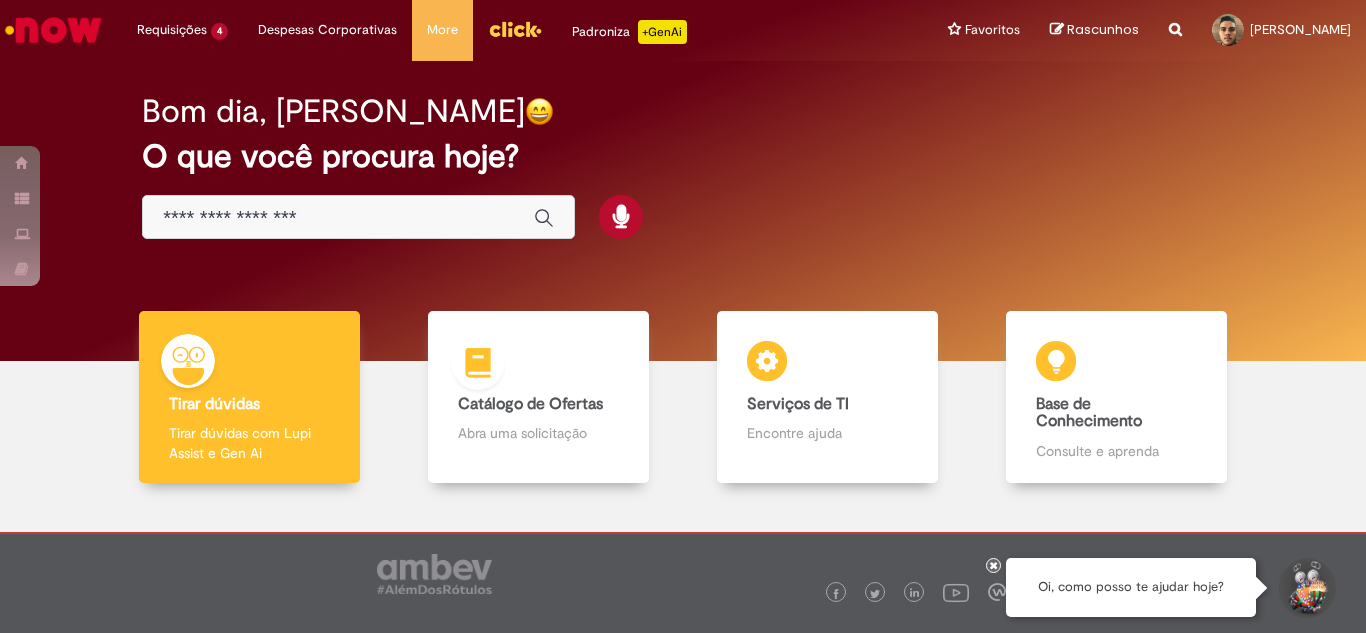 scroll, scrollTop: 0, scrollLeft: 0, axis: both 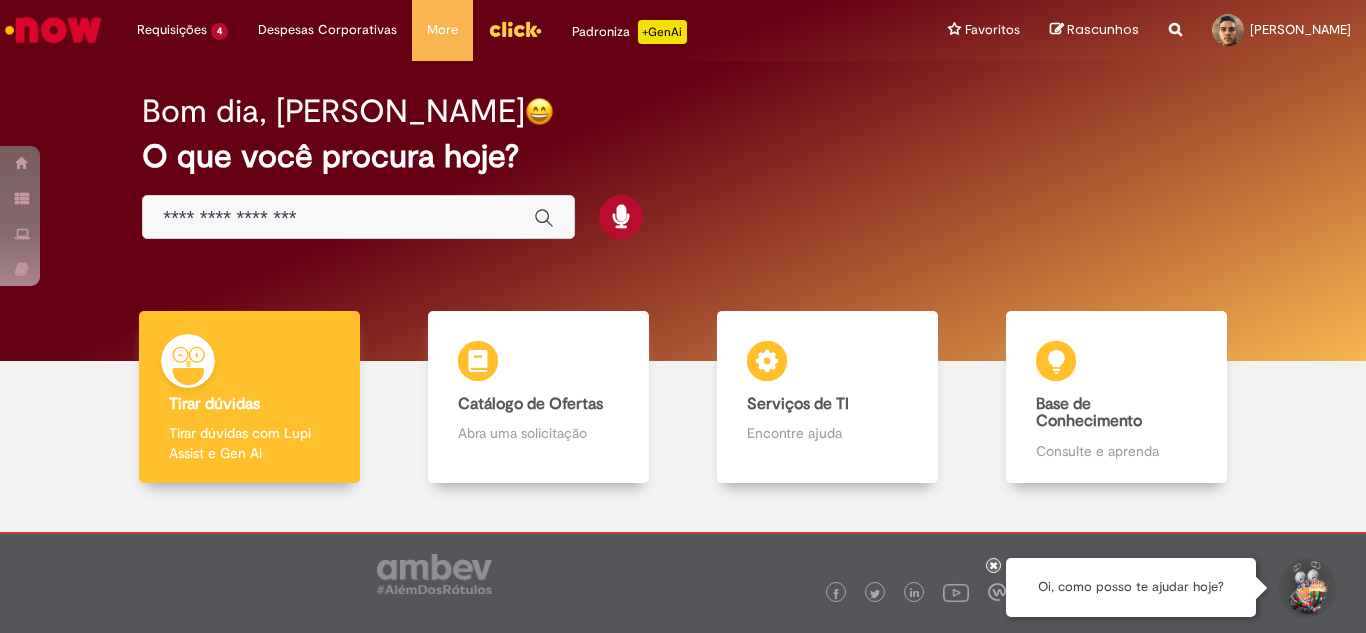 click at bounding box center [358, 217] 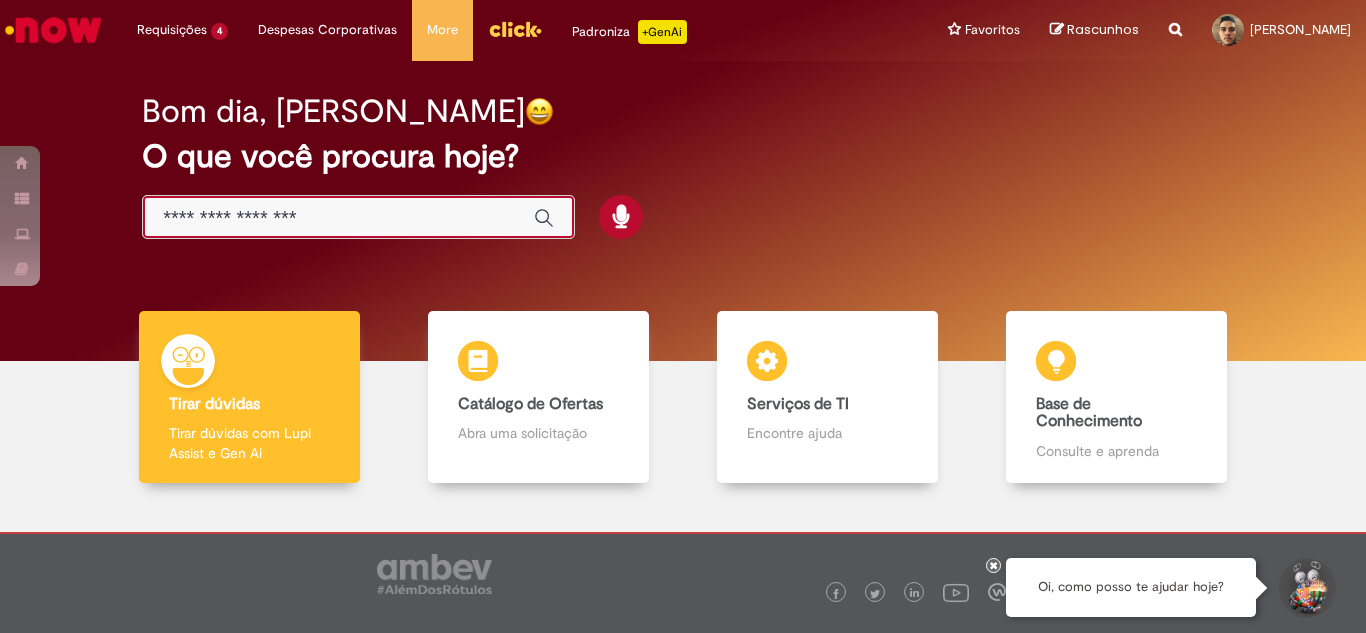 click at bounding box center (338, 218) 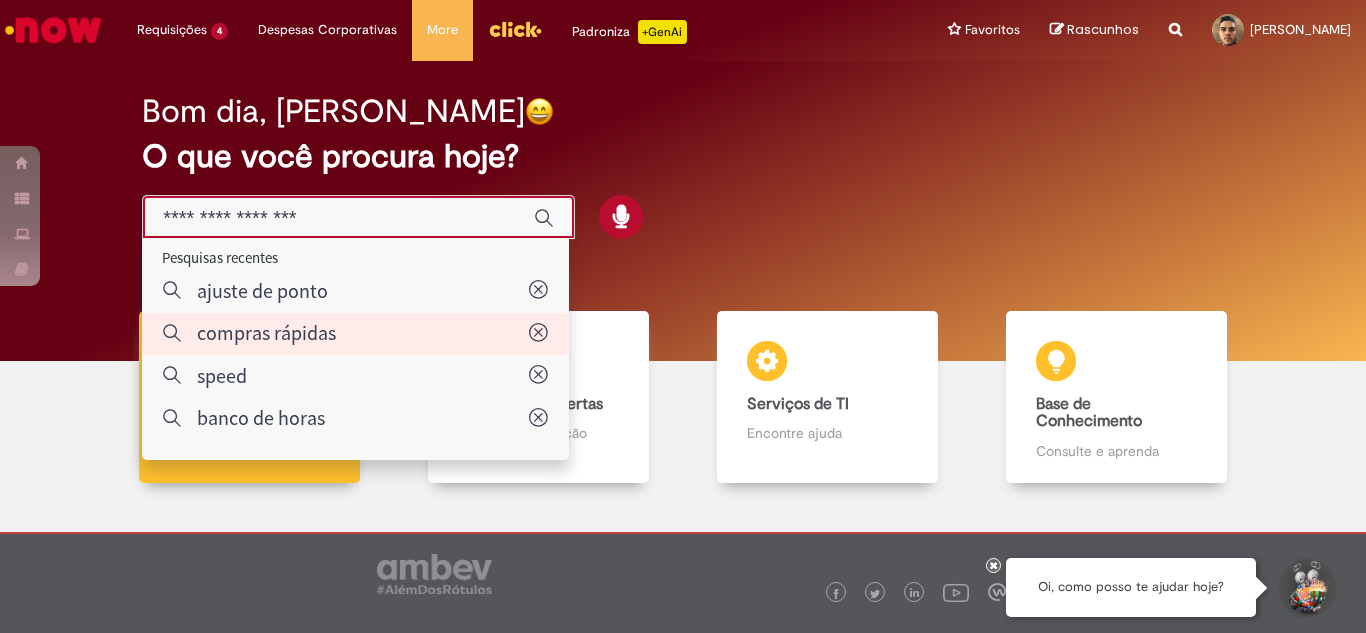 type on "**********" 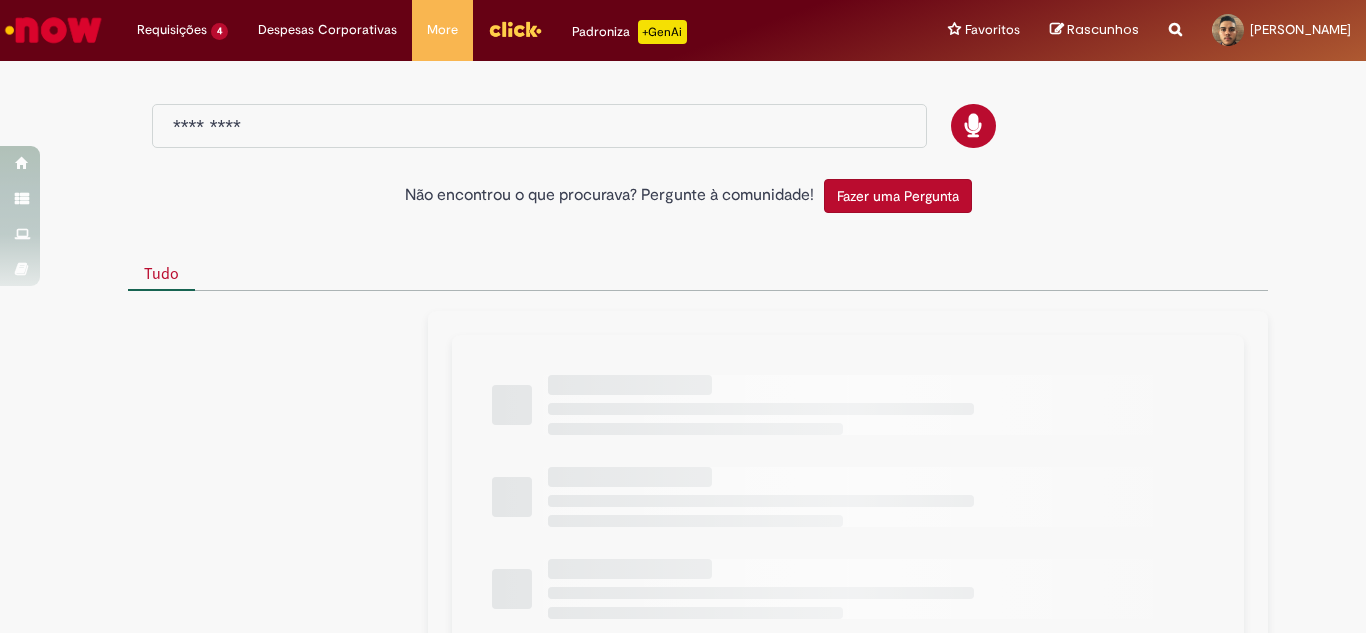 type on "**********" 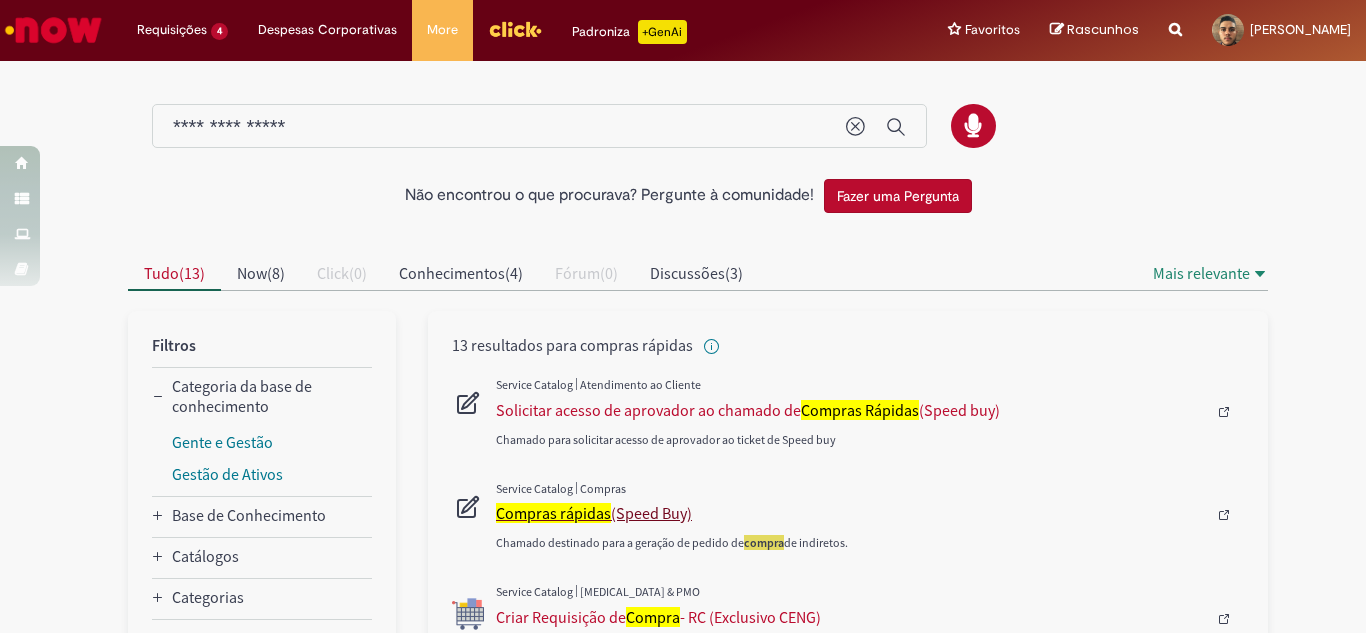 click on "Compras rápidas  (Speed Buy)" at bounding box center (851, 513) 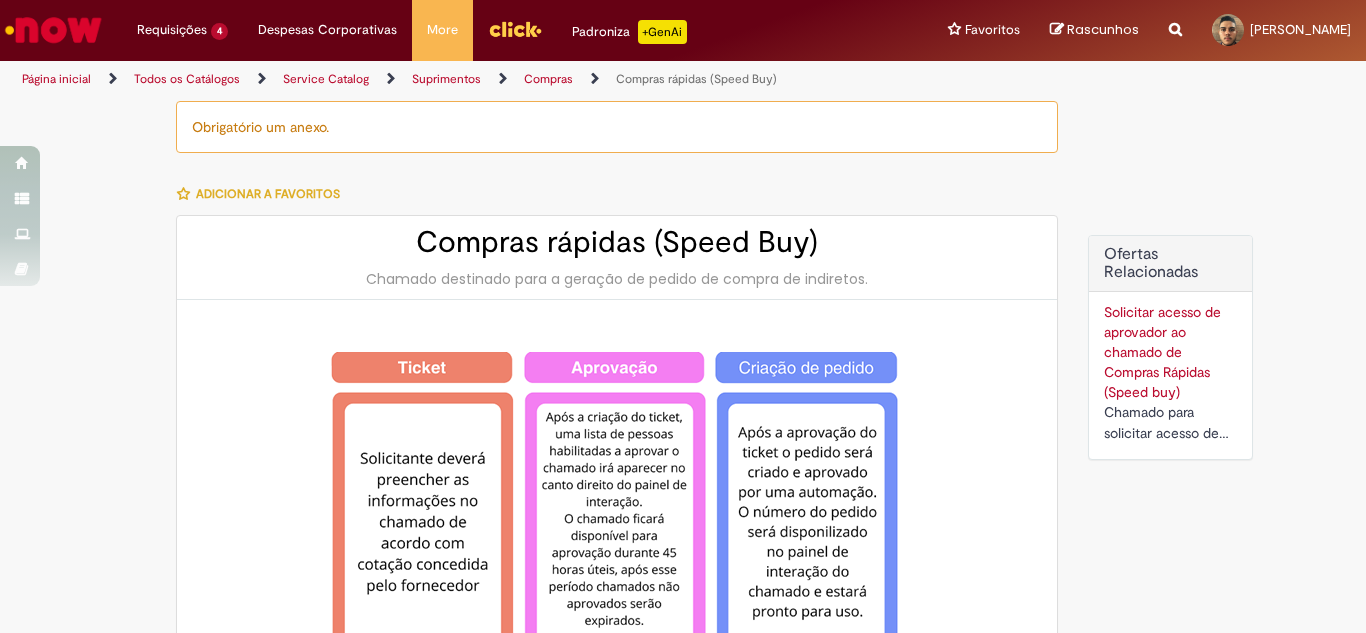 type on "********" 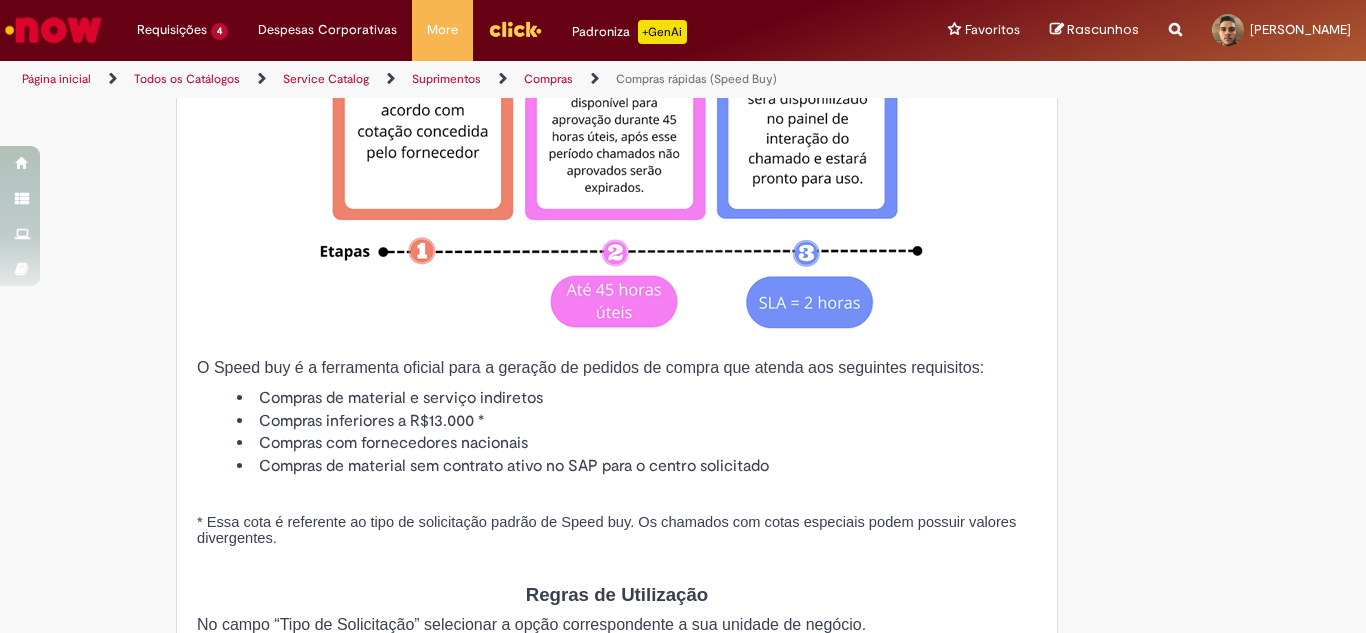type on "**********" 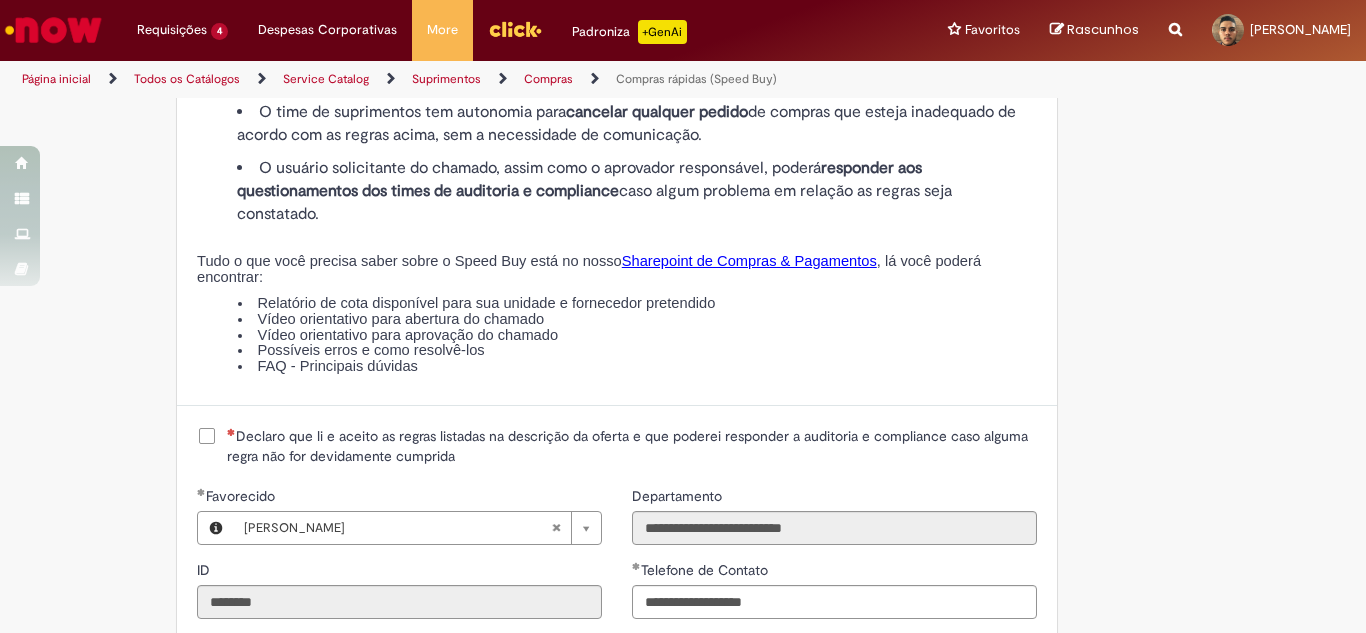 scroll, scrollTop: 2300, scrollLeft: 0, axis: vertical 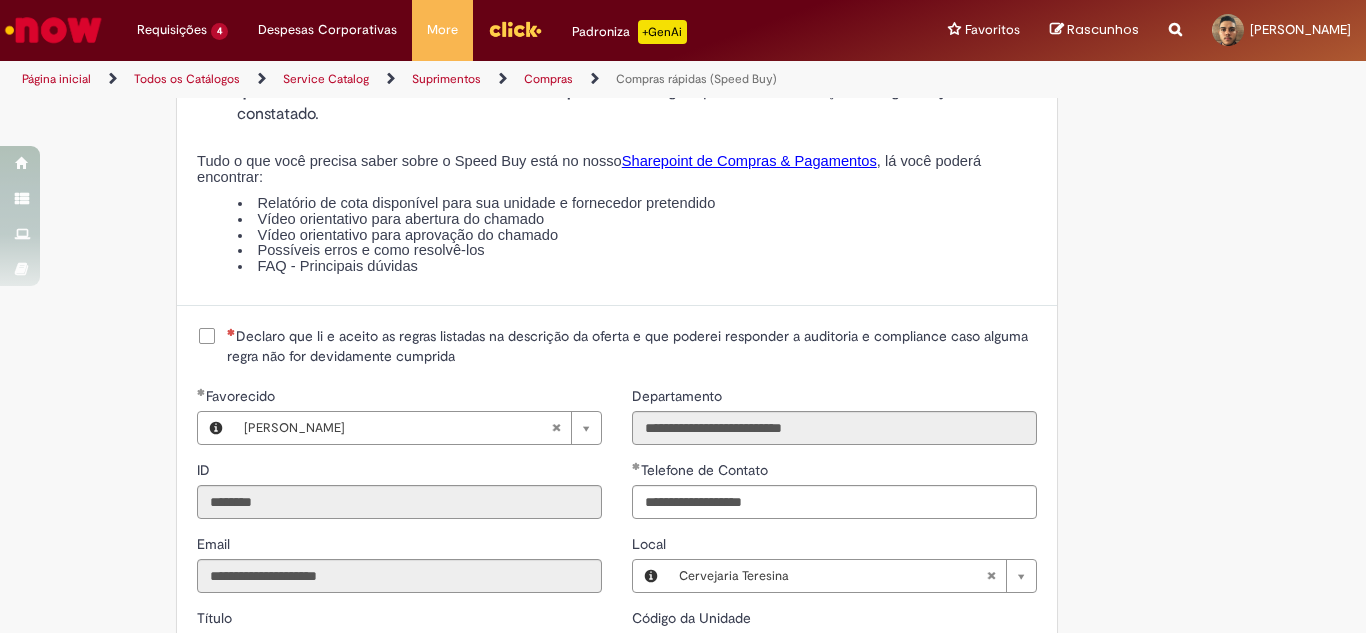 click on "Declaro que li e aceito as regras listadas na descrição da oferta e que poderei responder a auditoria e compliance caso alguma regra não for devidamente cumprida" at bounding box center [632, 346] 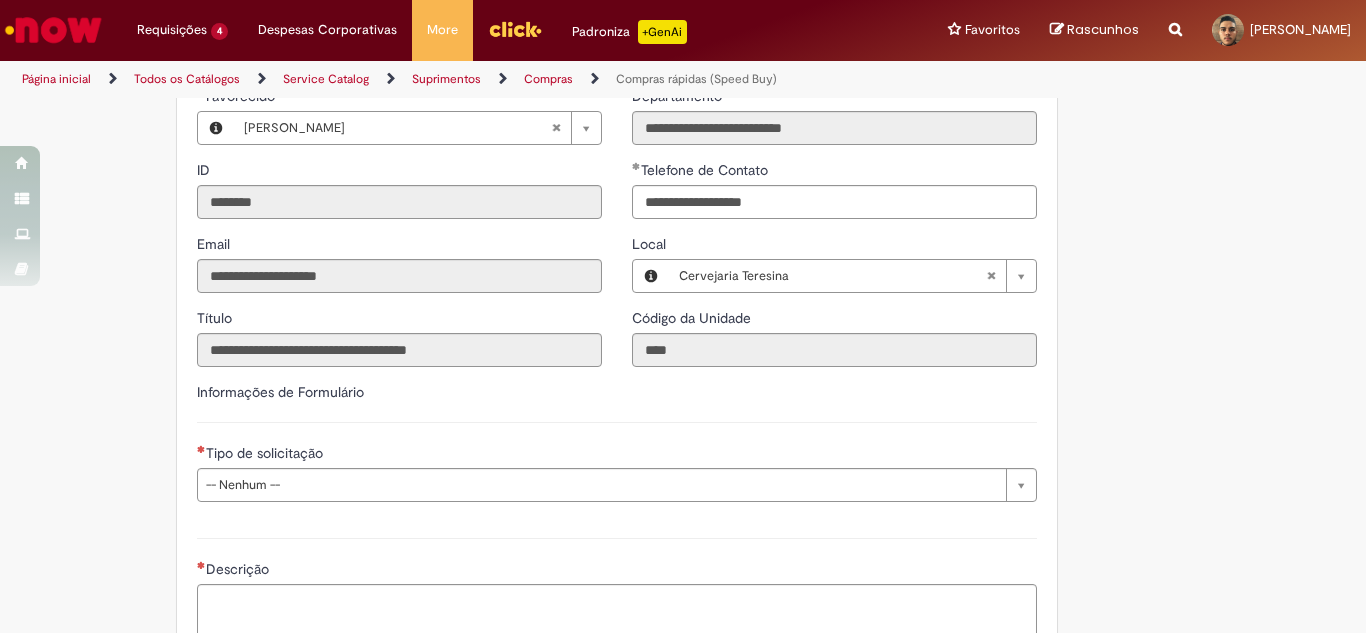 scroll, scrollTop: 2767, scrollLeft: 0, axis: vertical 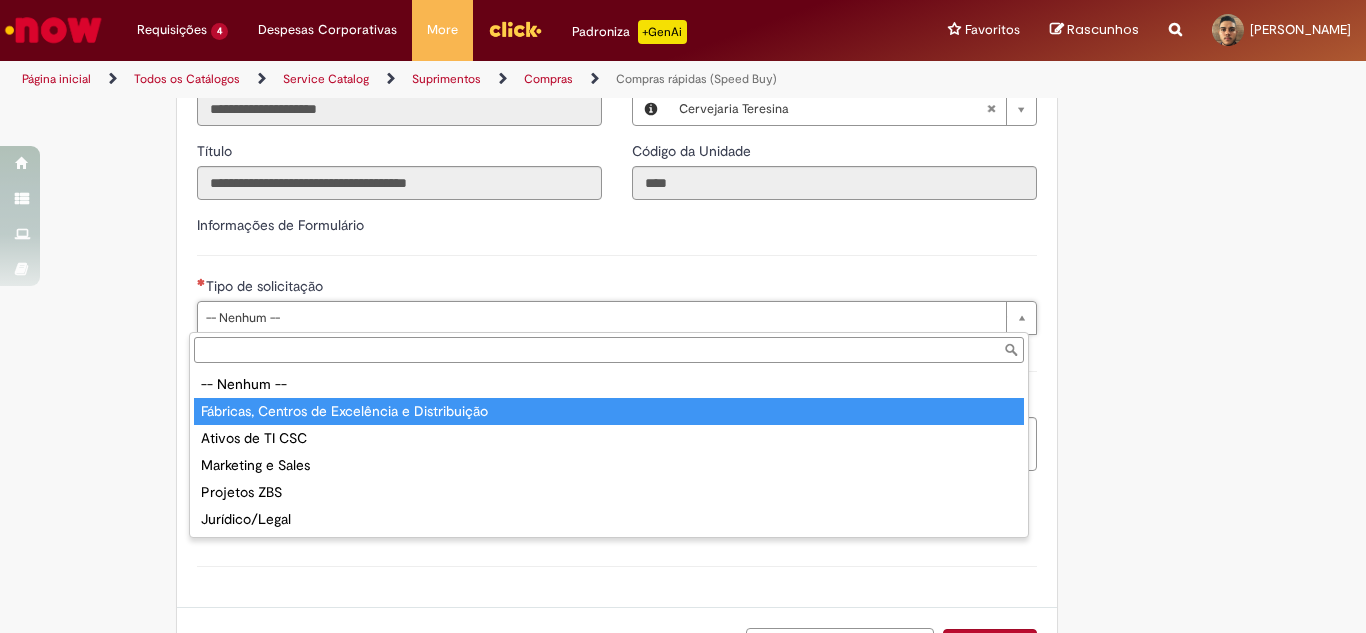 type on "**********" 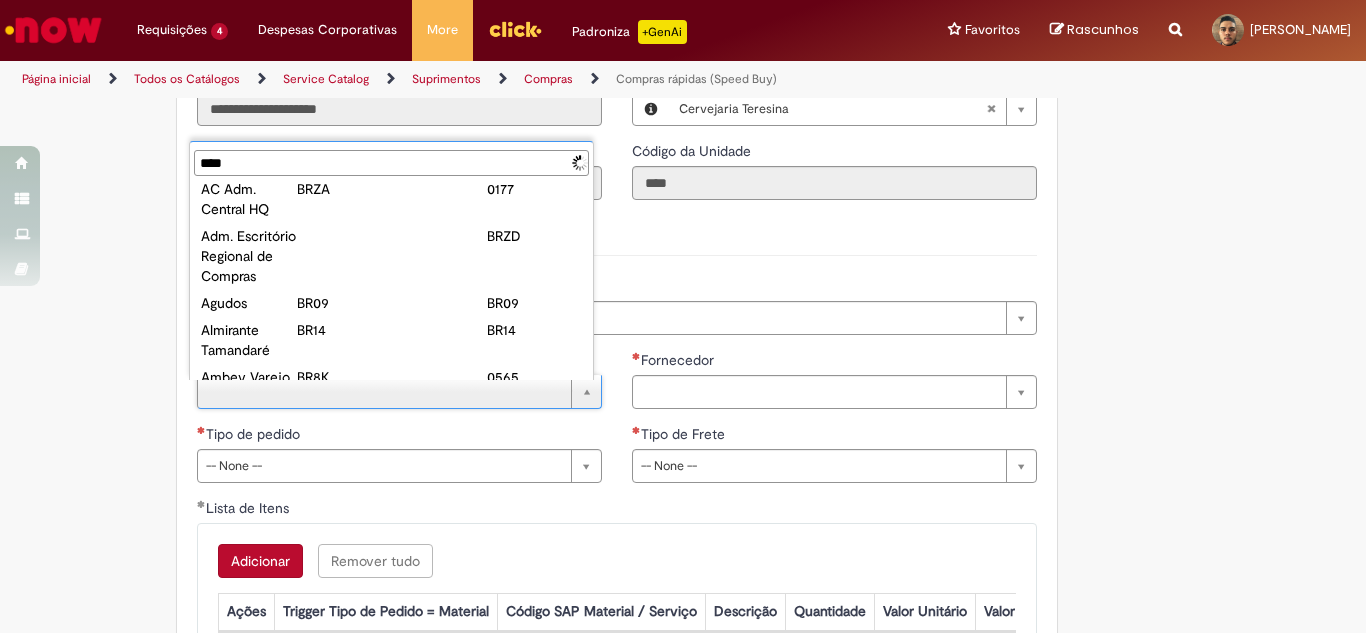 scroll, scrollTop: 0, scrollLeft: 0, axis: both 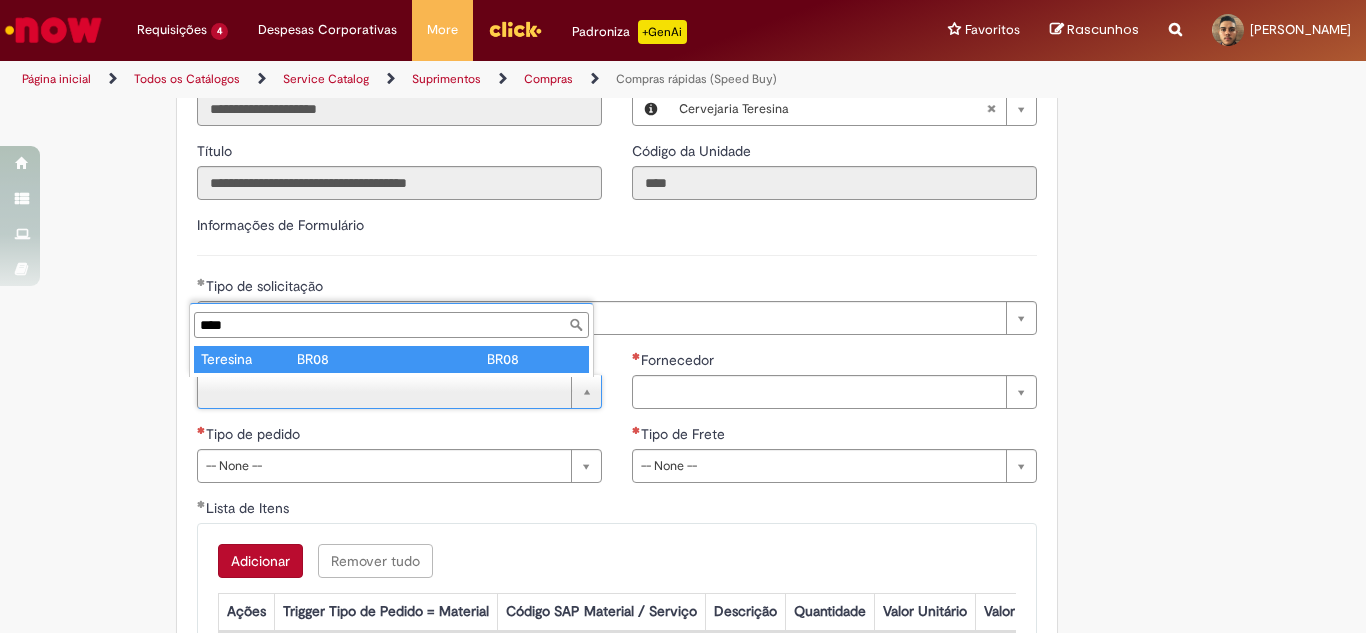 type on "****" 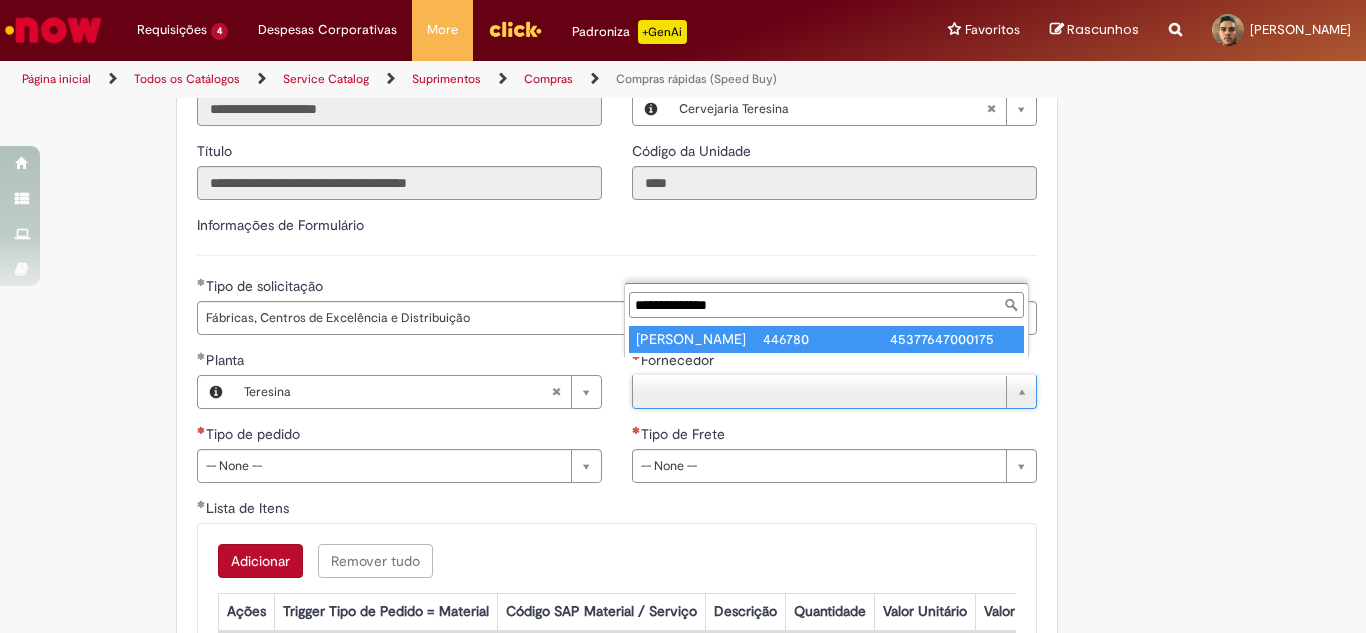 type on "**********" 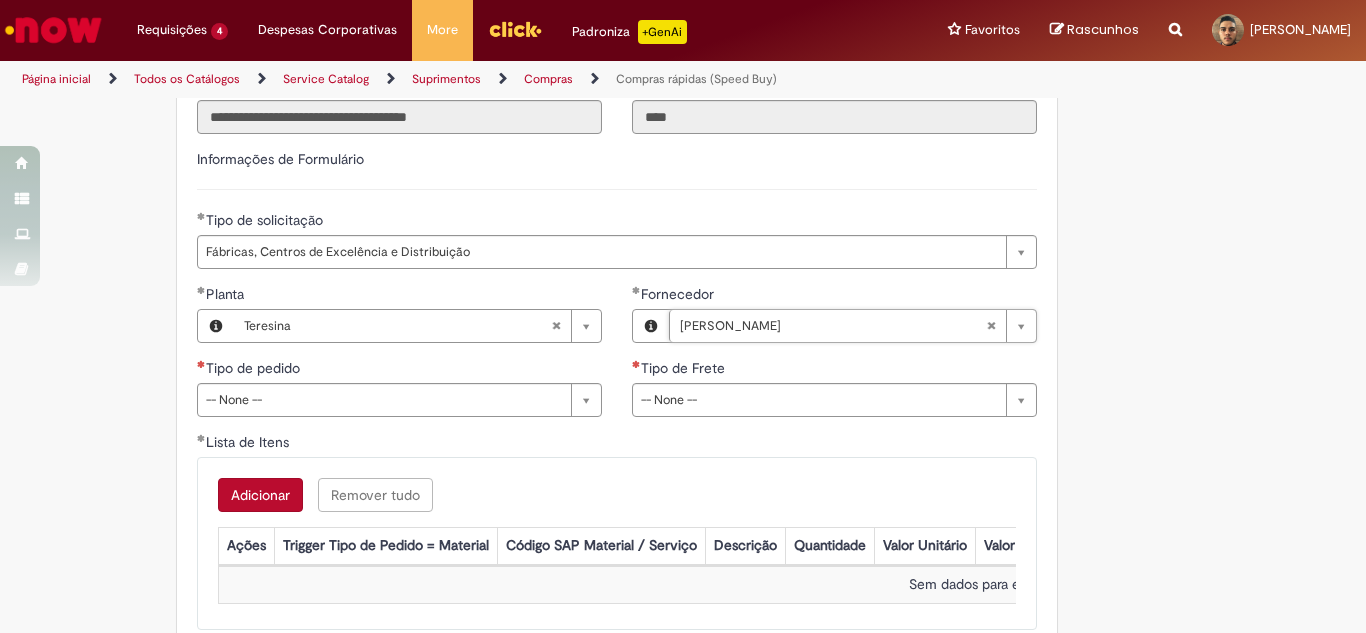 scroll, scrollTop: 2867, scrollLeft: 0, axis: vertical 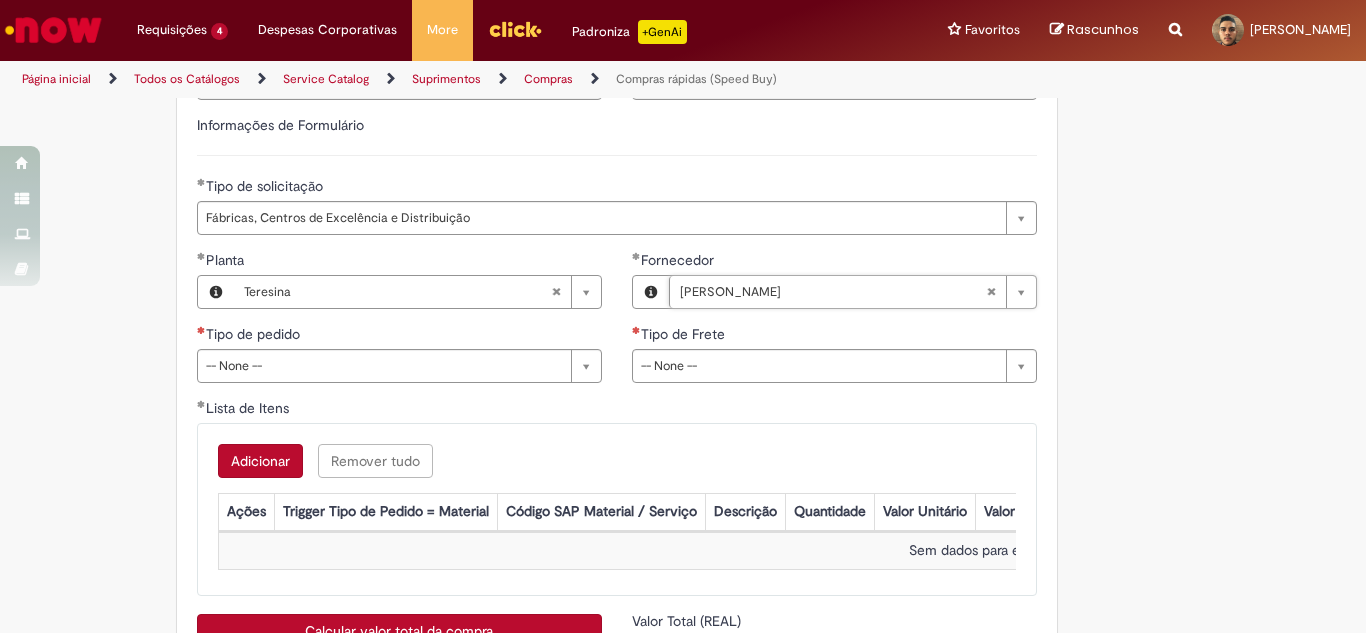 click on "Tipo de pedido" at bounding box center [399, 336] 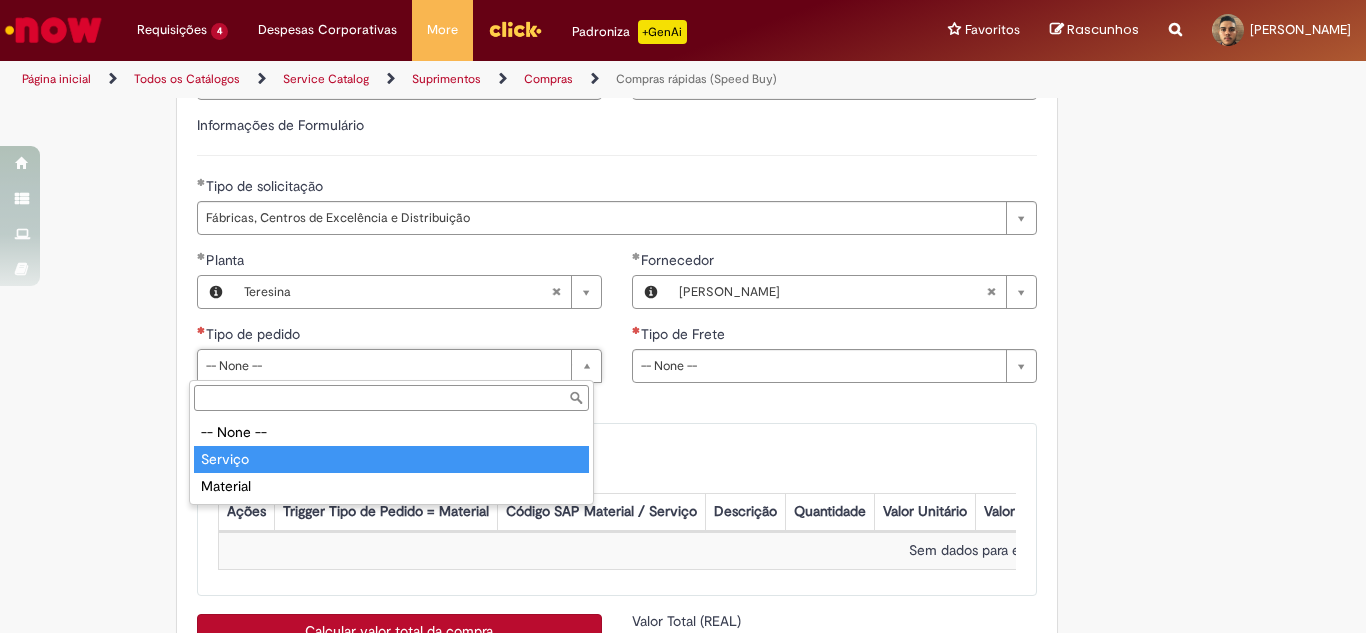 type on "*******" 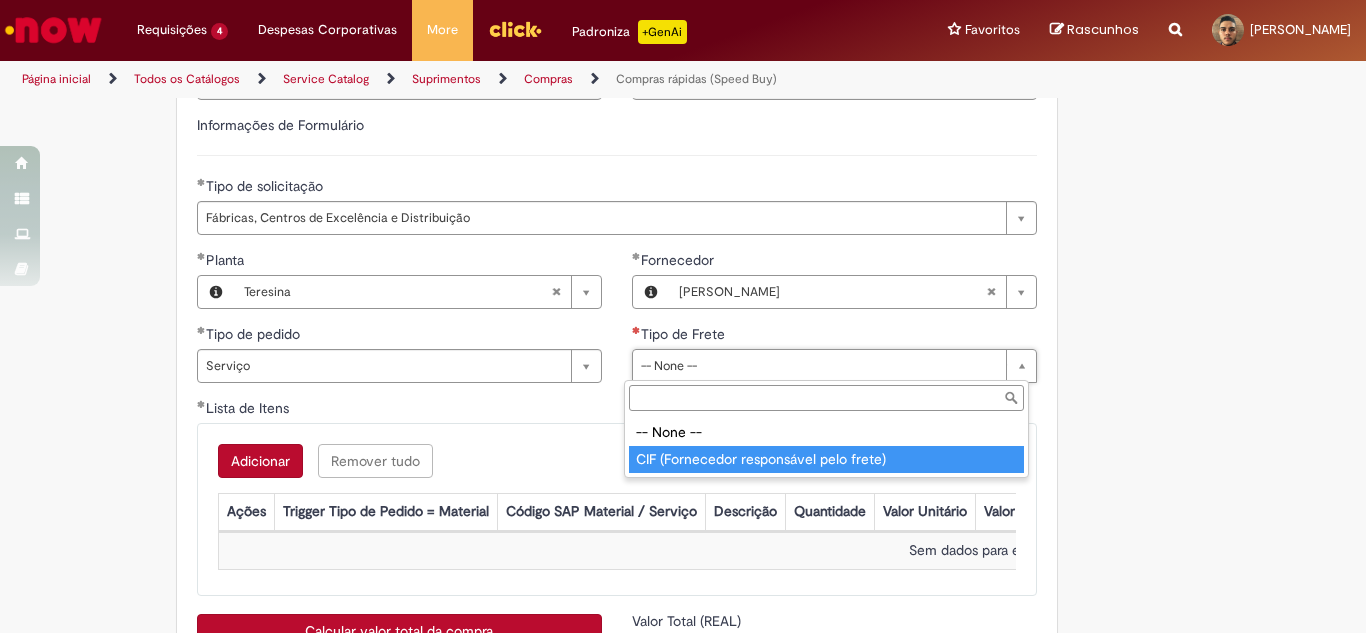 type on "**********" 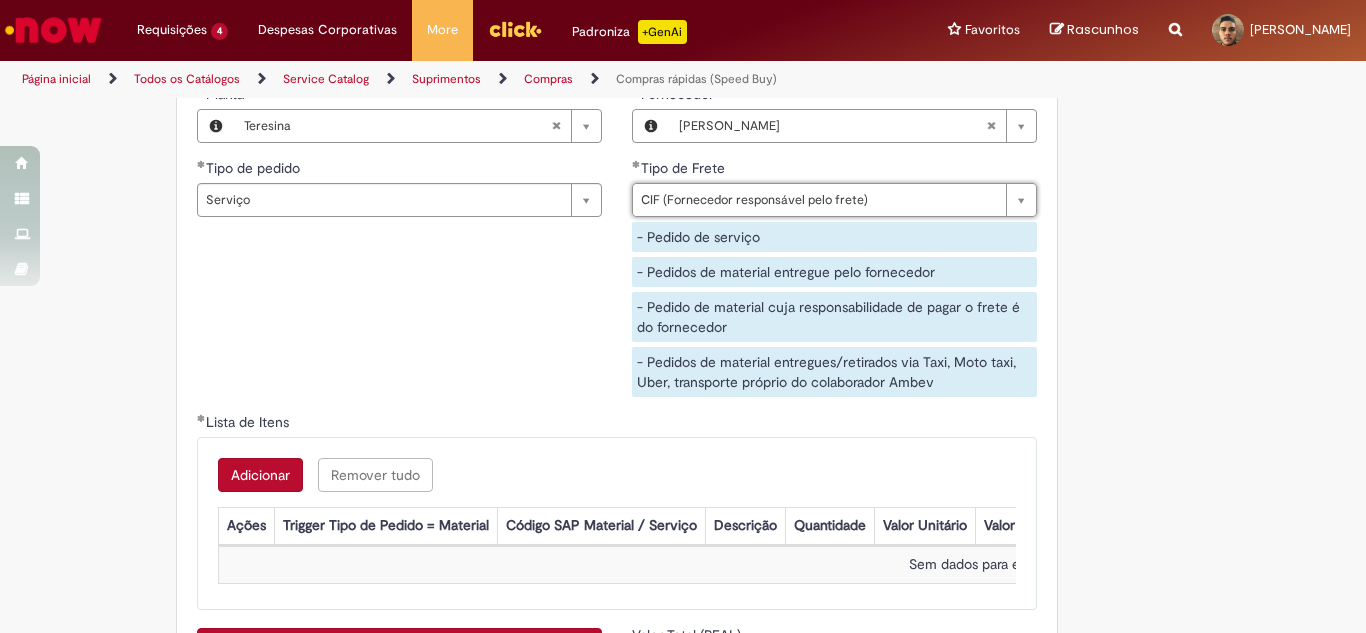 scroll, scrollTop: 3133, scrollLeft: 0, axis: vertical 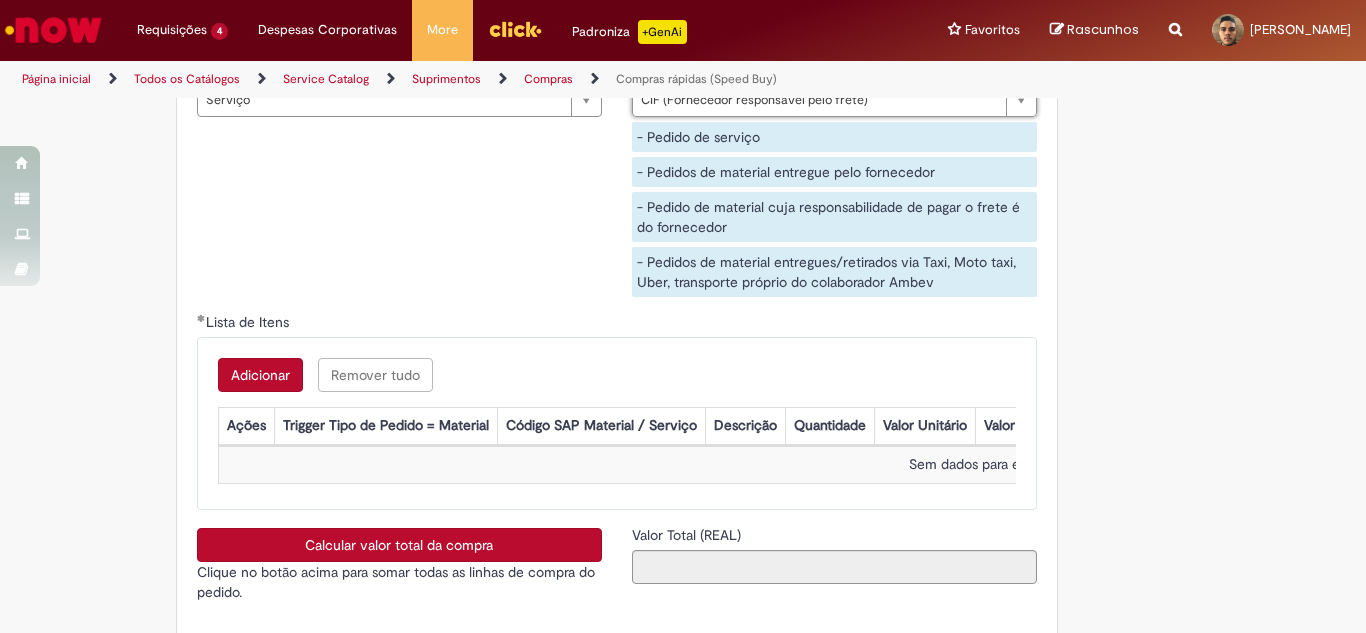 click on "Adicionar" at bounding box center (260, 375) 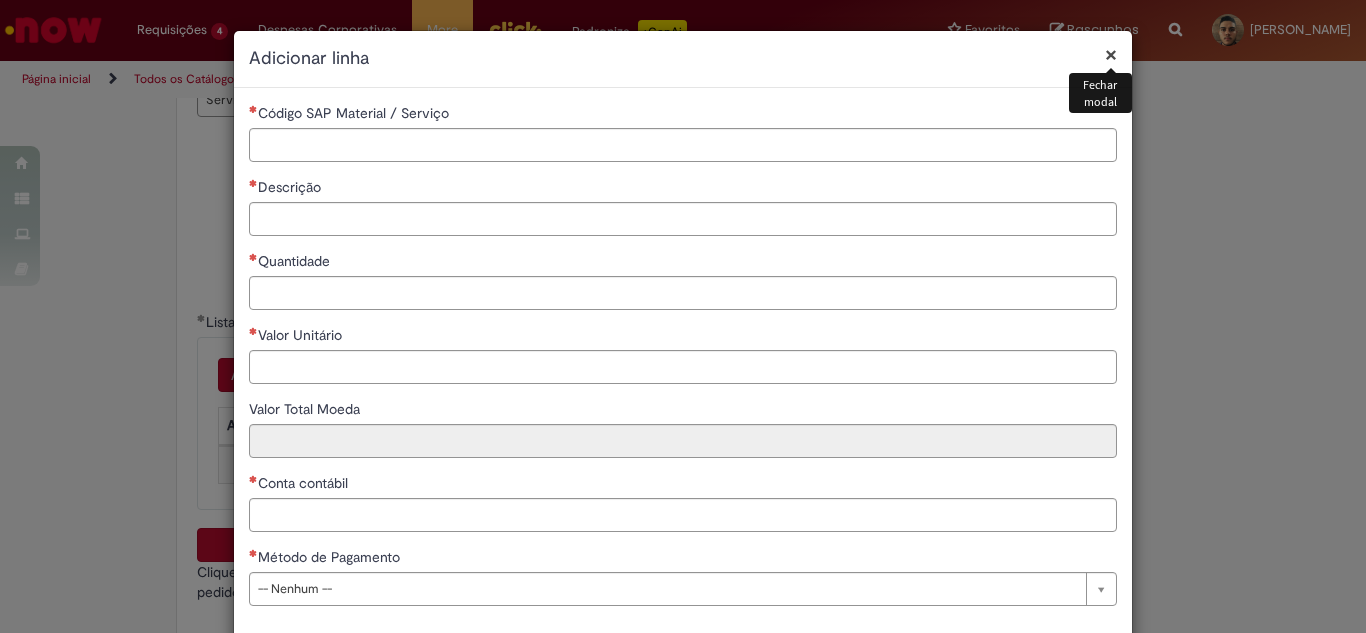 type 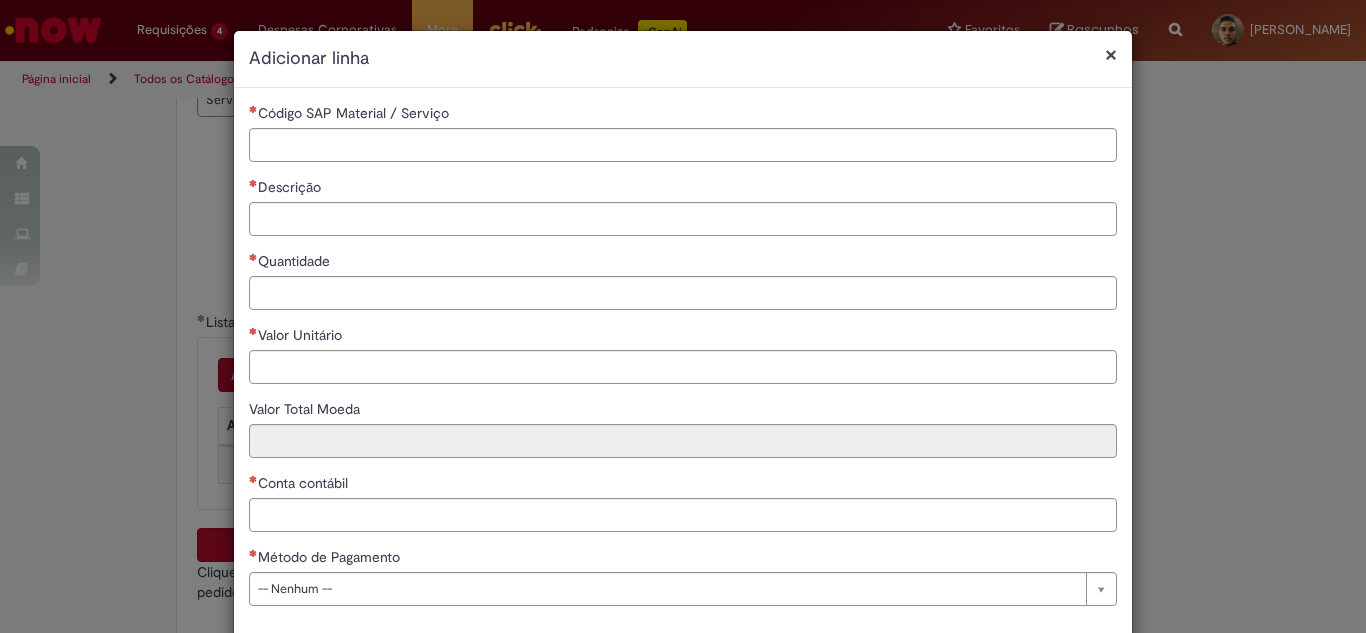 drag, startPoint x: 227, startPoint y: 167, endPoint x: 646, endPoint y: 69, distance: 430.30804 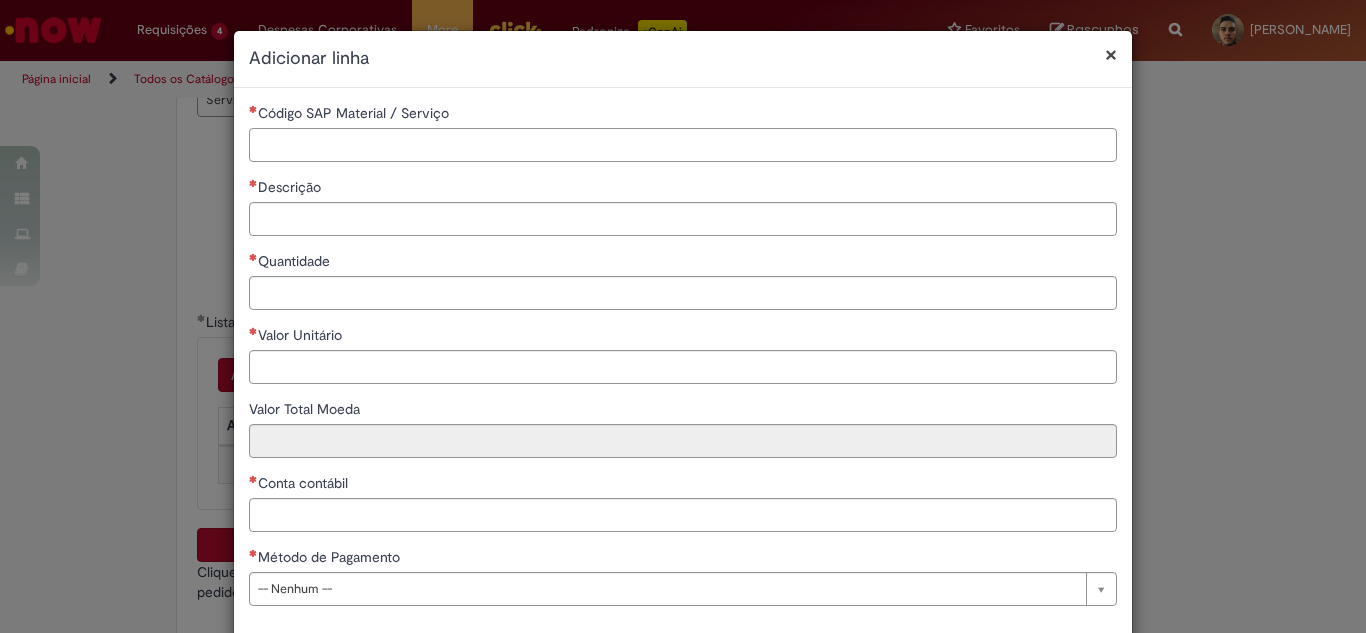 click on "Código SAP Material / Serviço" at bounding box center [683, 145] 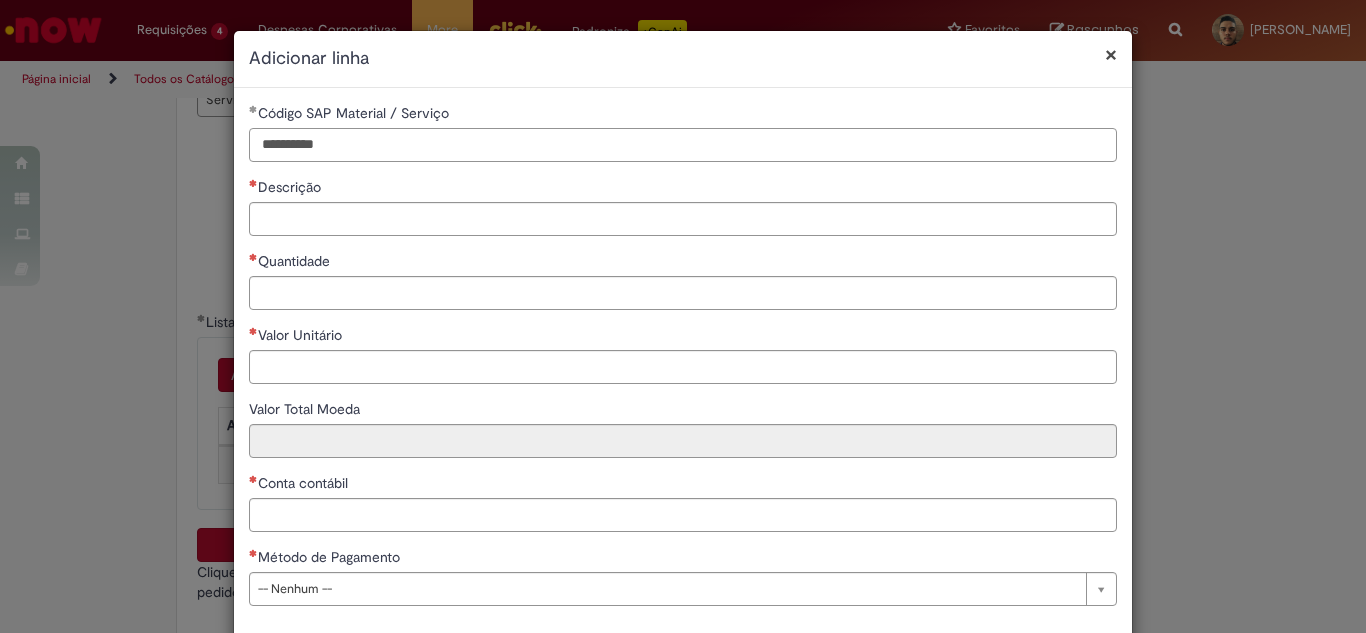 type on "********" 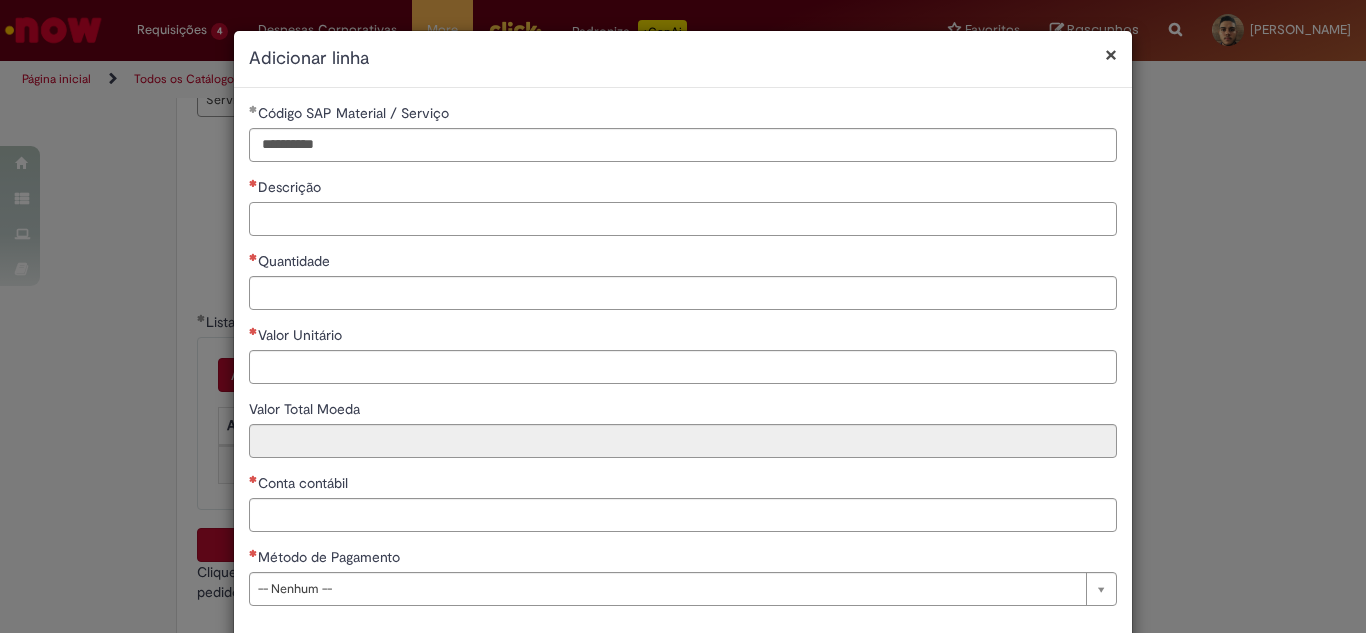 click on "Descrição" at bounding box center (683, 206) 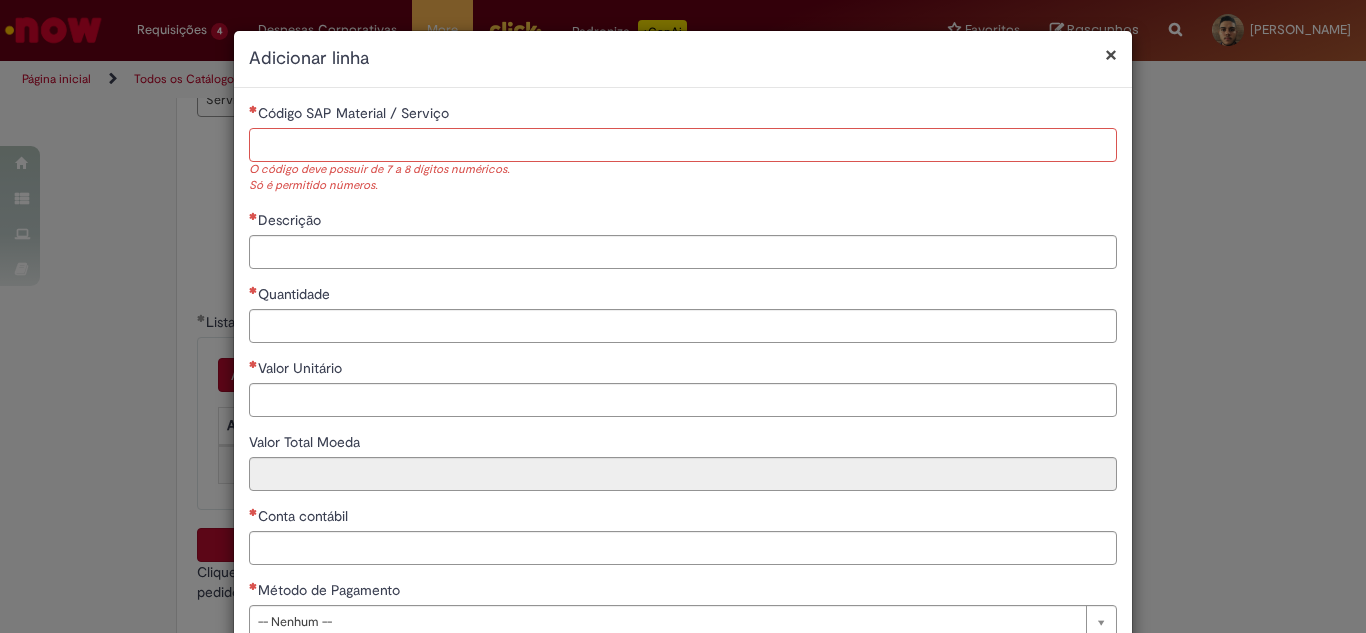 click on "Código SAP Material / Serviço" at bounding box center (683, 145) 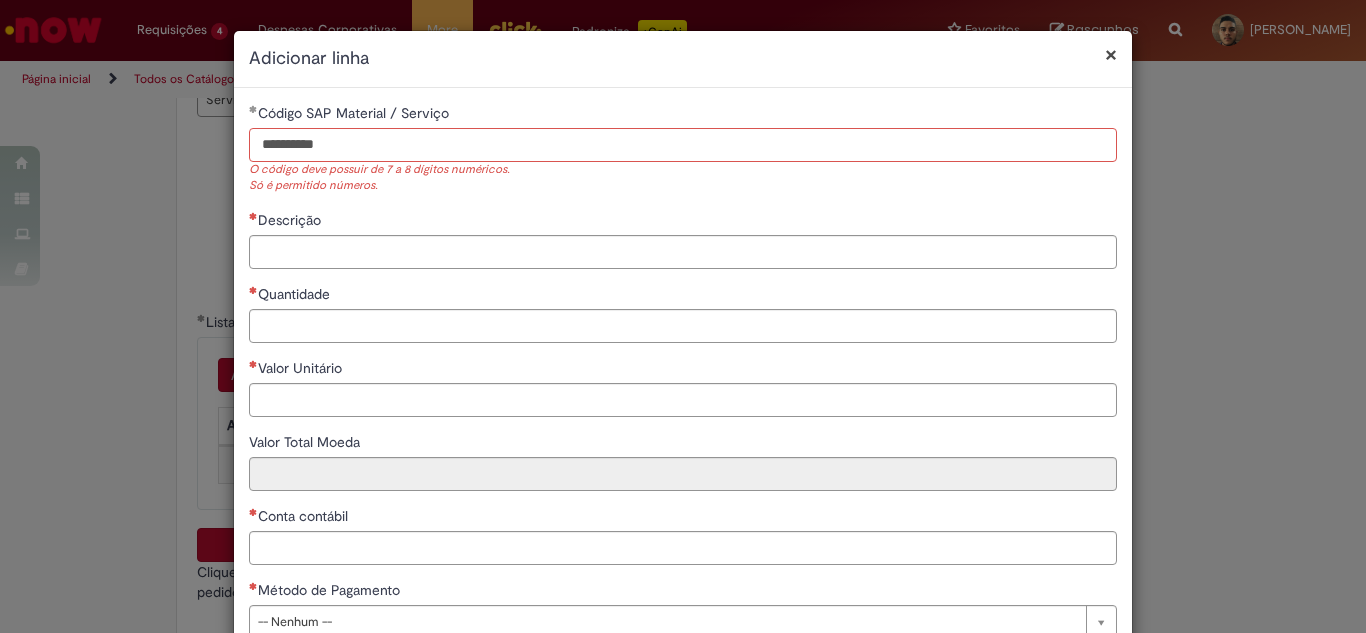 drag, startPoint x: 292, startPoint y: 147, endPoint x: 128, endPoint y: 153, distance: 164.10973 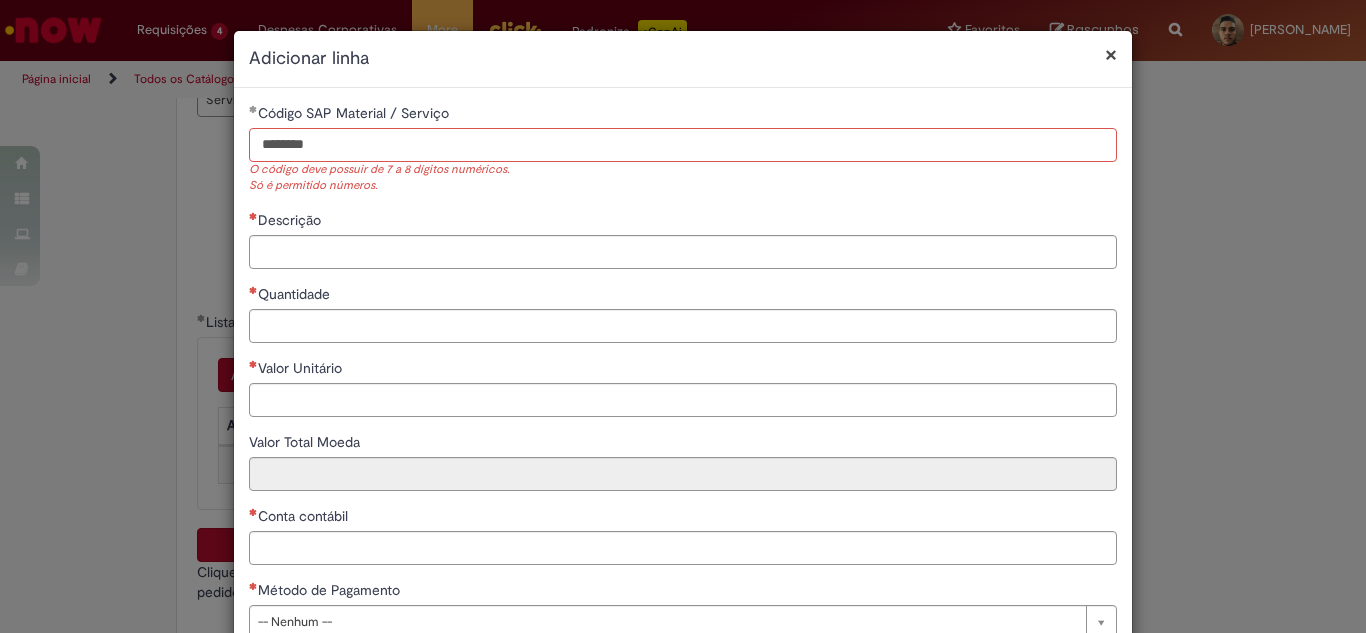 type on "********" 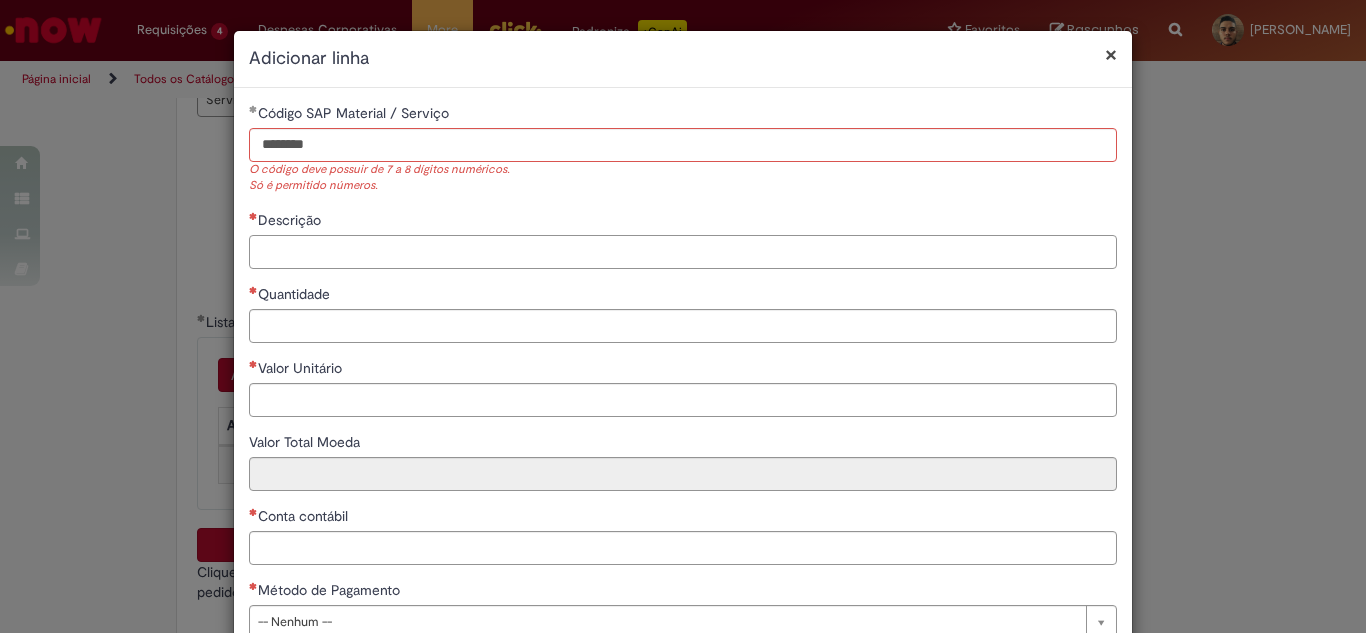 click on "**********" at bounding box center [683, 378] 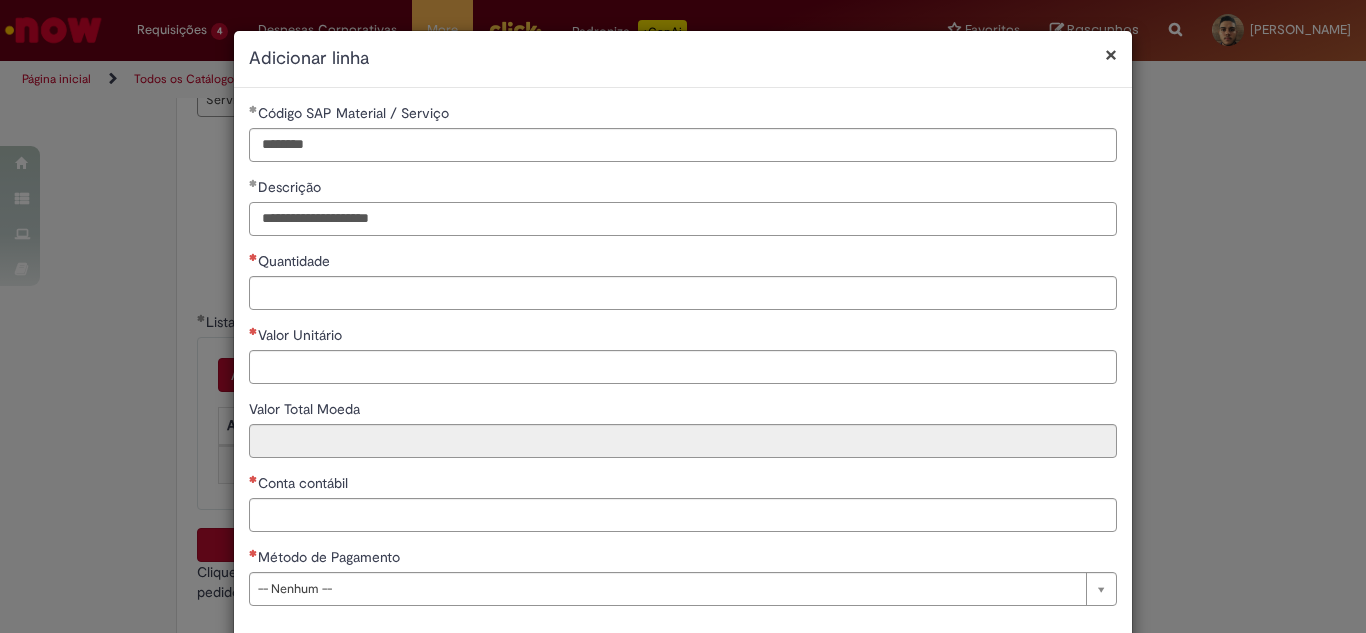 type on "**********" 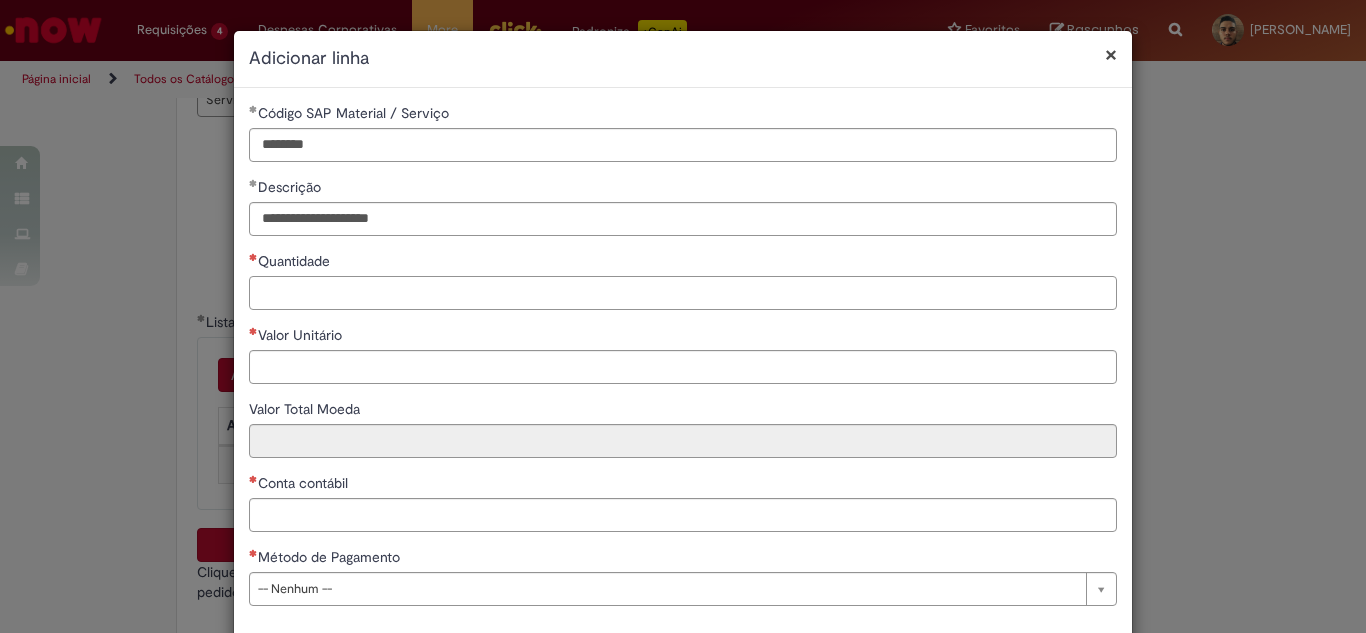 click on "Quantidade" at bounding box center (683, 293) 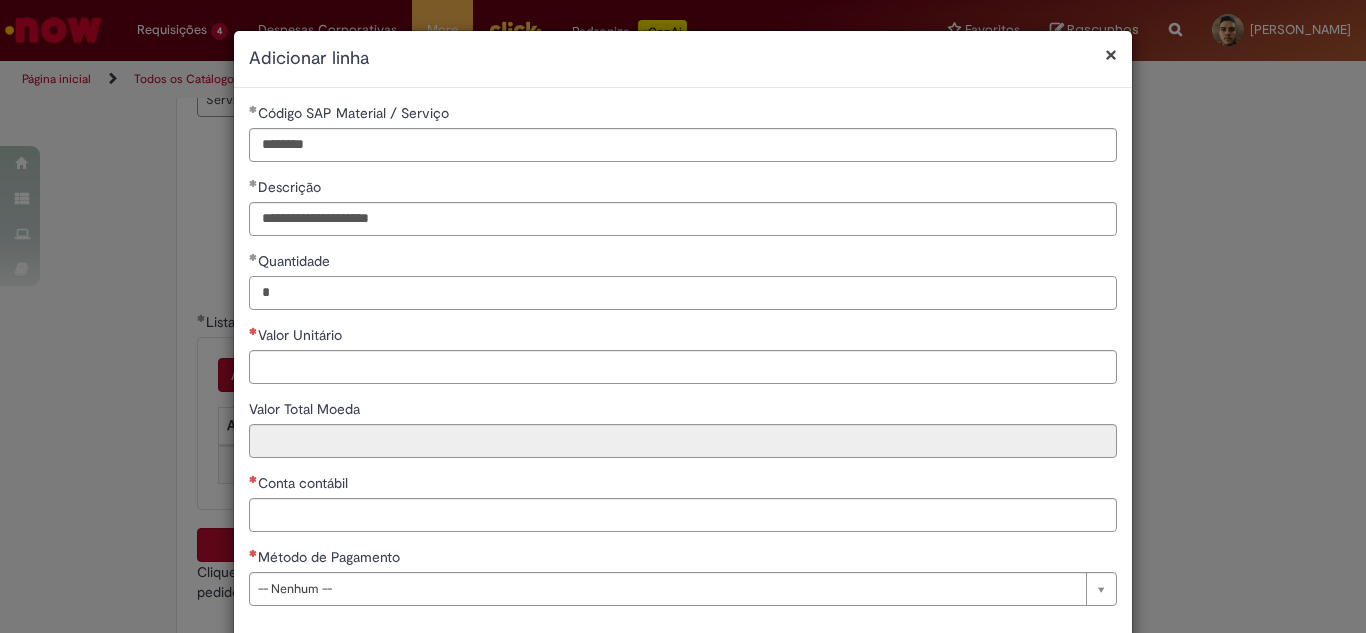 type on "*" 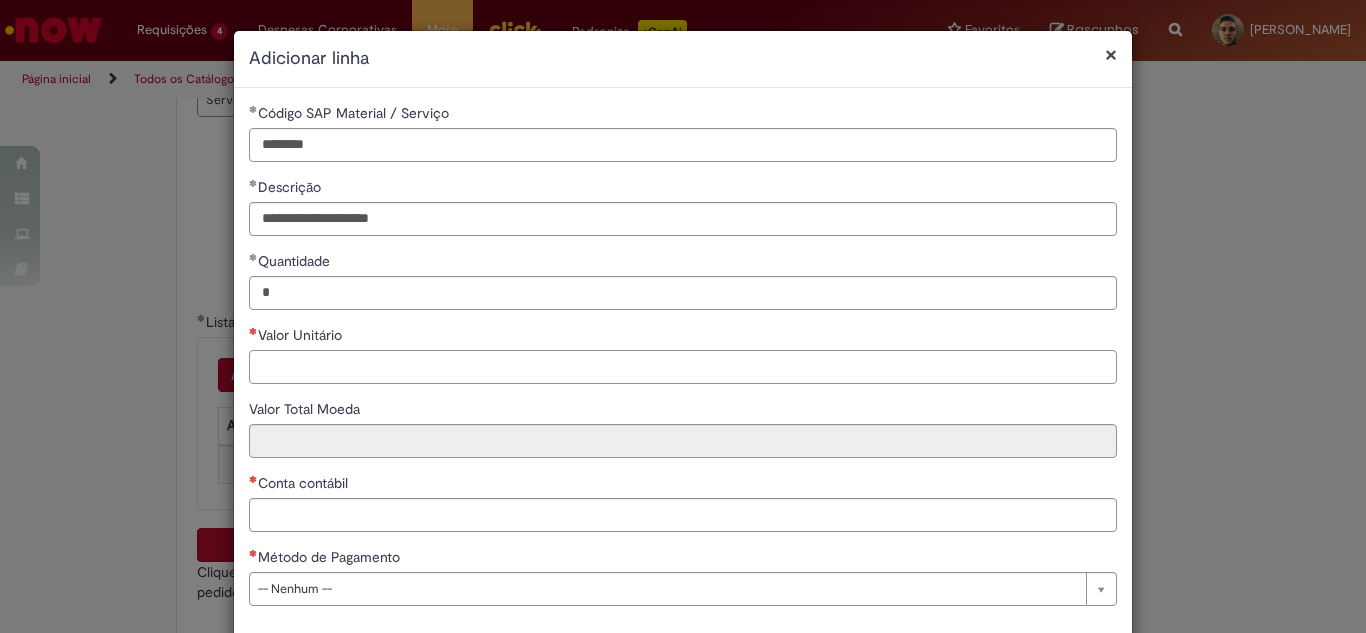 click on "Valor Unitário" at bounding box center (683, 367) 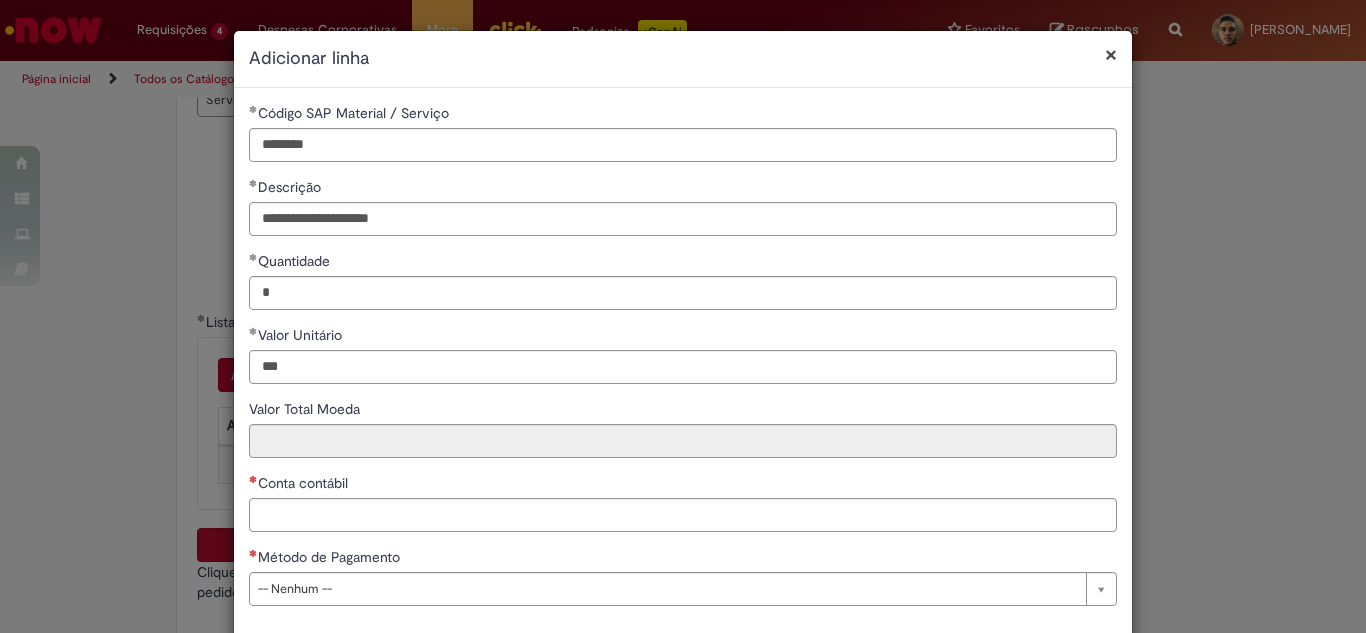 type on "******" 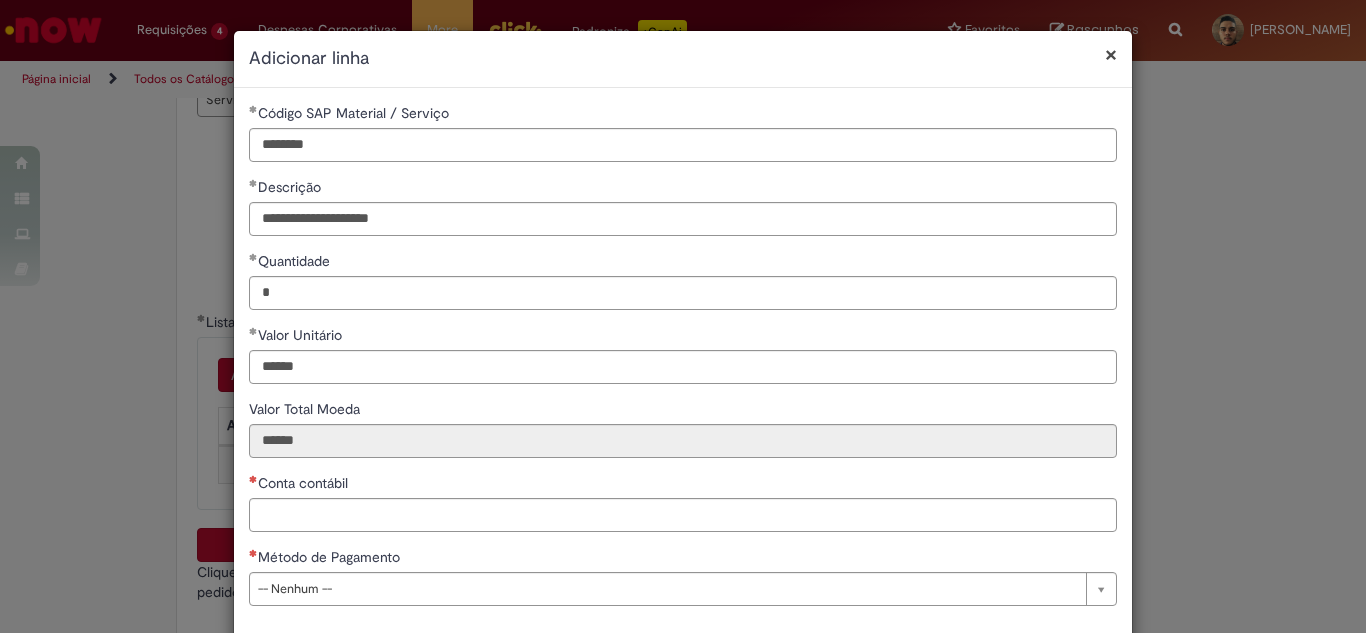 click on "**********" at bounding box center [683, 362] 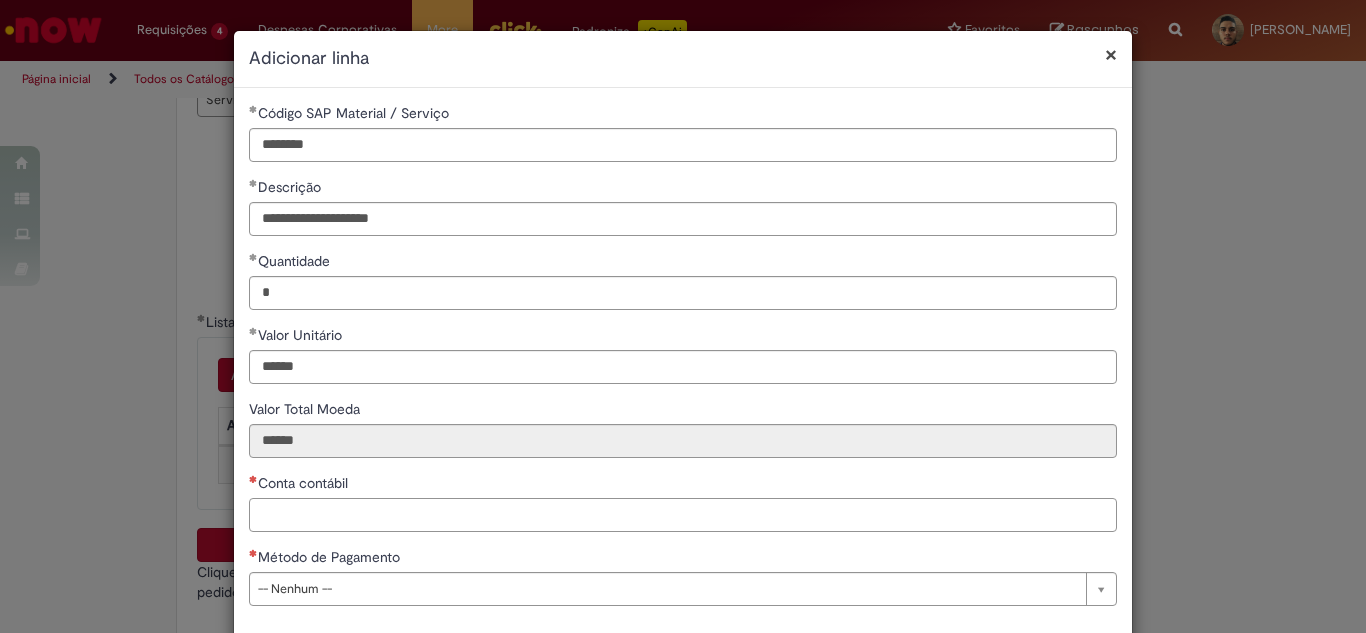click on "Conta contábil" at bounding box center (683, 515) 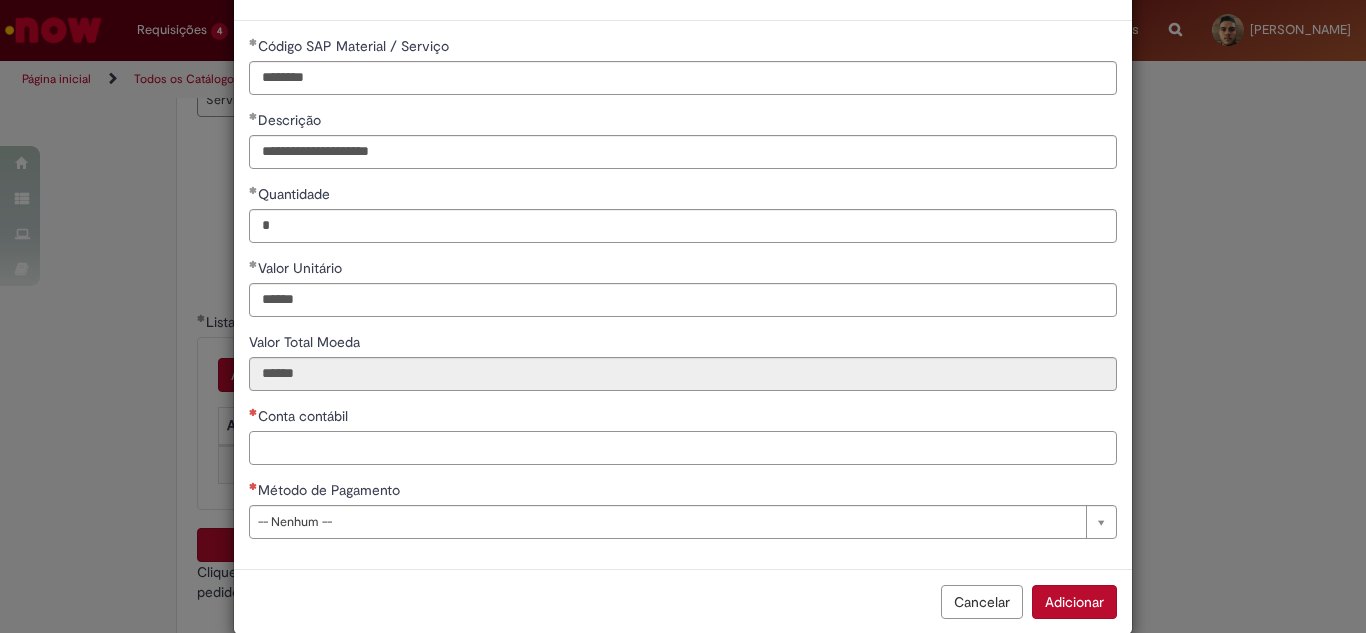 scroll, scrollTop: 99, scrollLeft: 0, axis: vertical 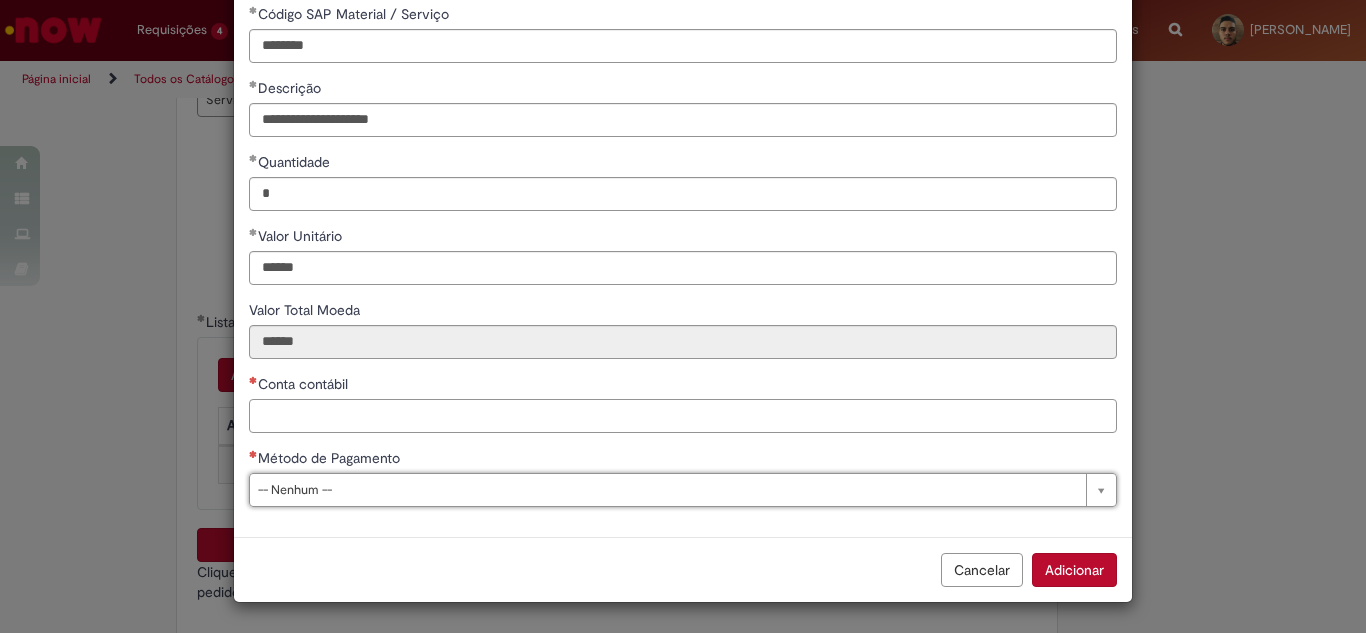 click on "Conta contábil" at bounding box center (683, 416) 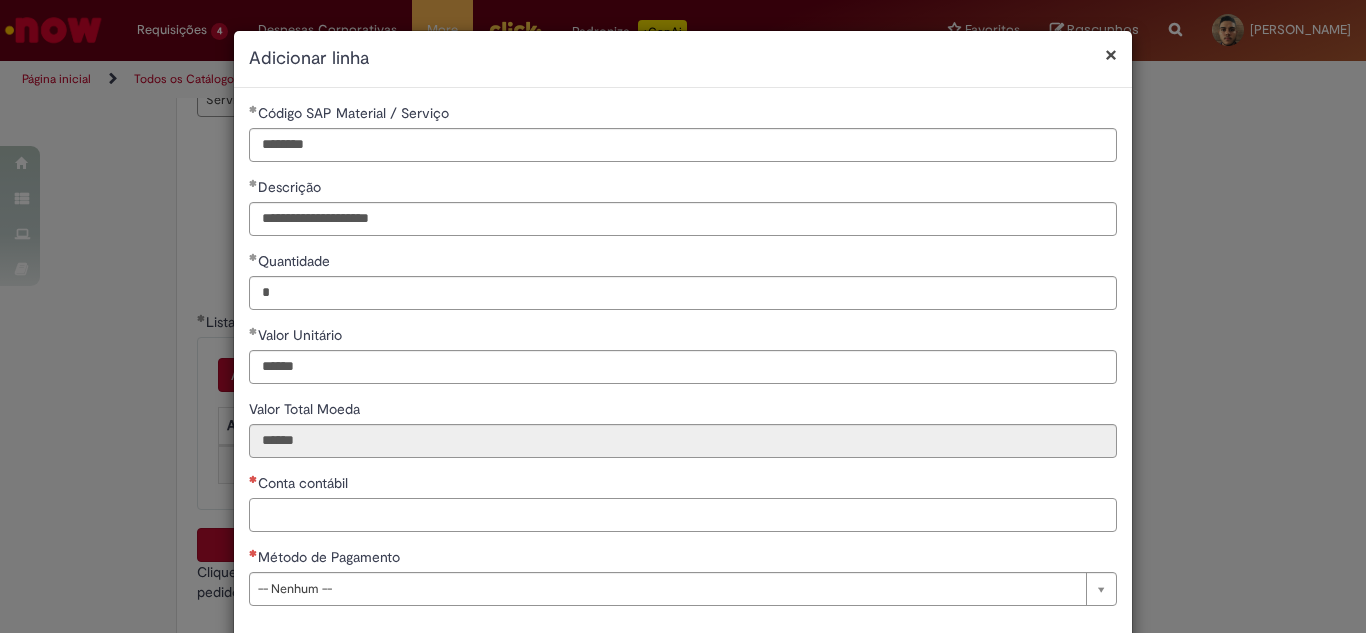 scroll, scrollTop: 99, scrollLeft: 0, axis: vertical 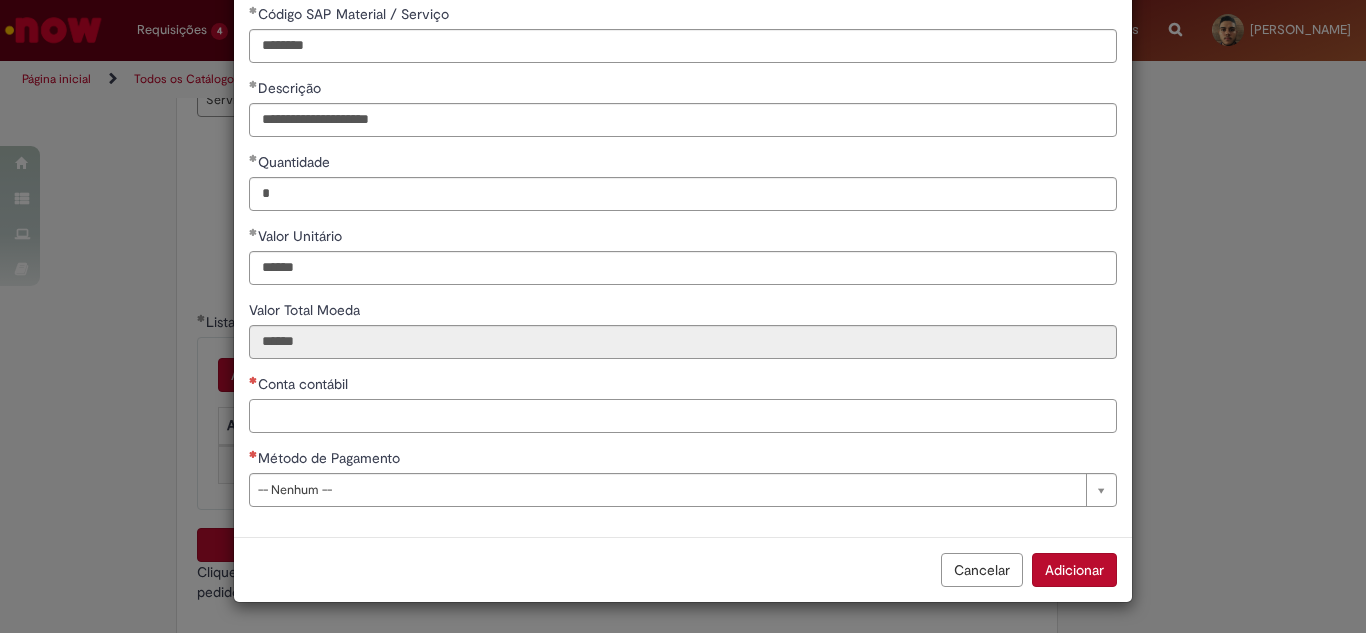 paste on "********" 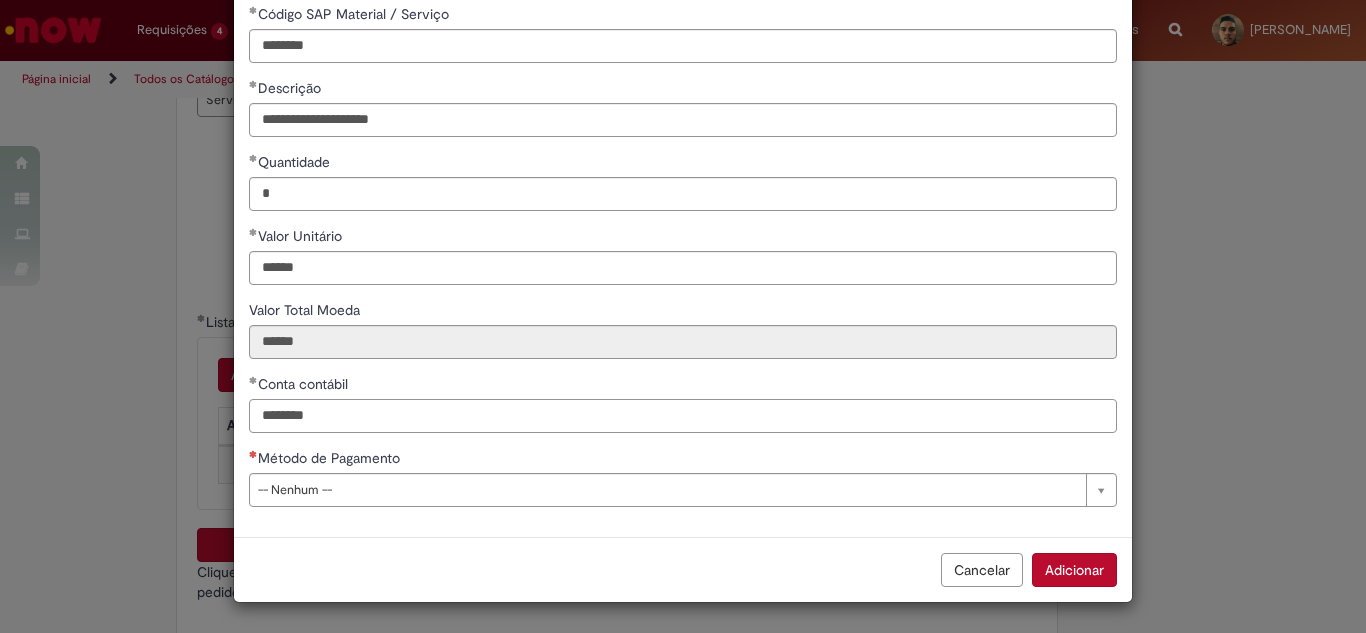type on "********" 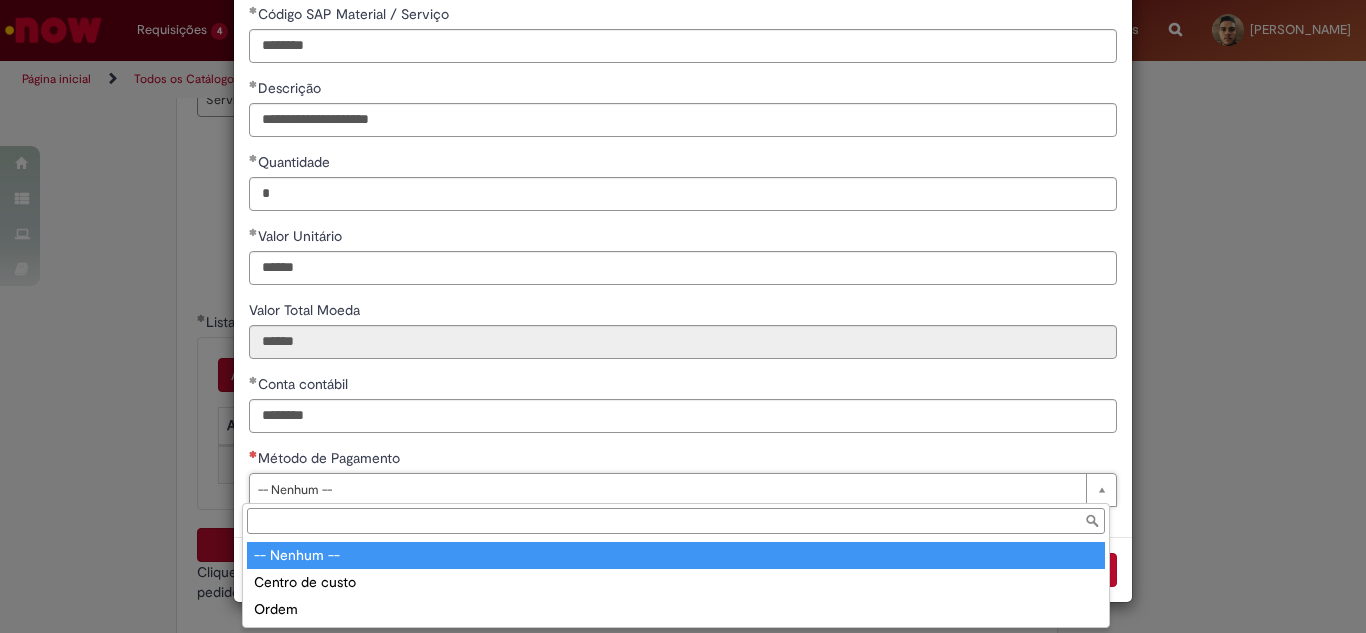 drag, startPoint x: 394, startPoint y: 499, endPoint x: 381, endPoint y: 518, distance: 23.021729 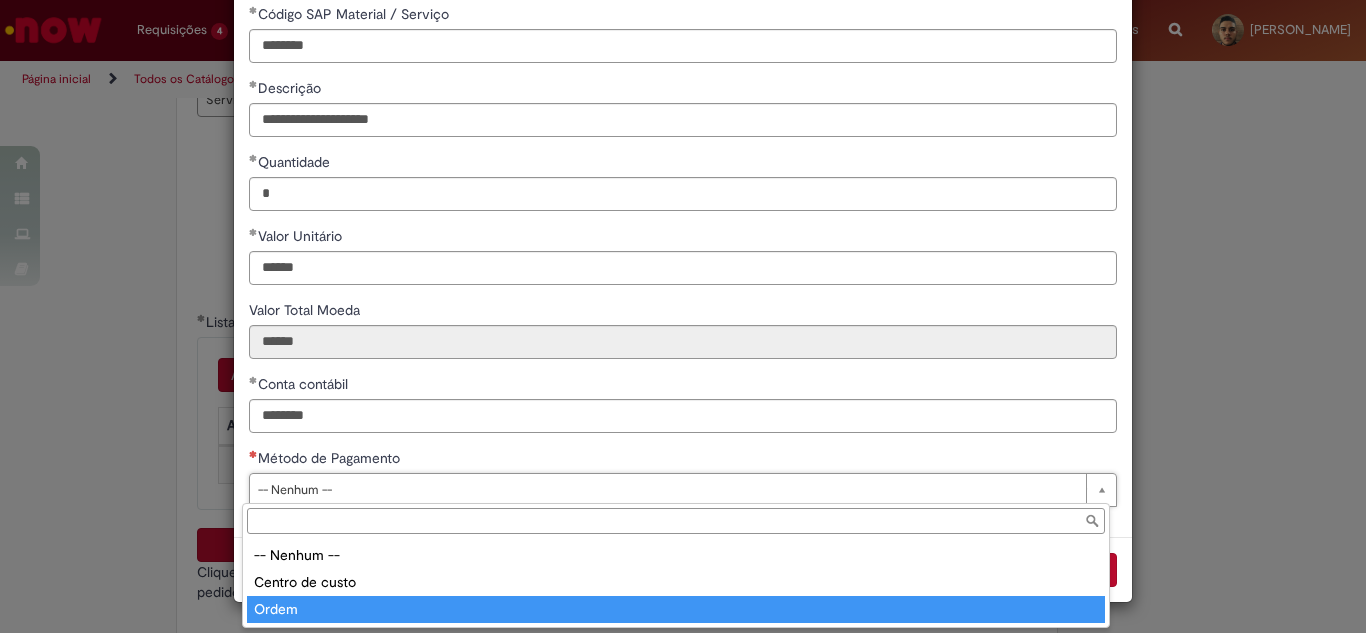 type on "*****" 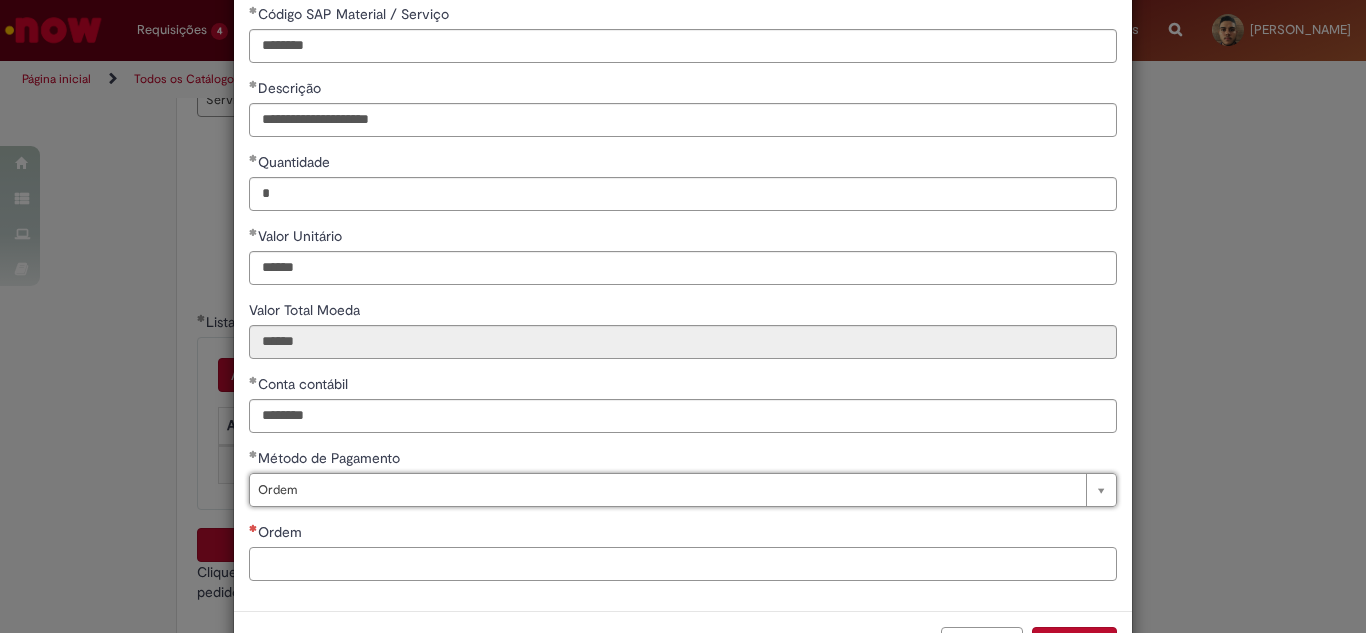 click on "Ordem" at bounding box center [683, 564] 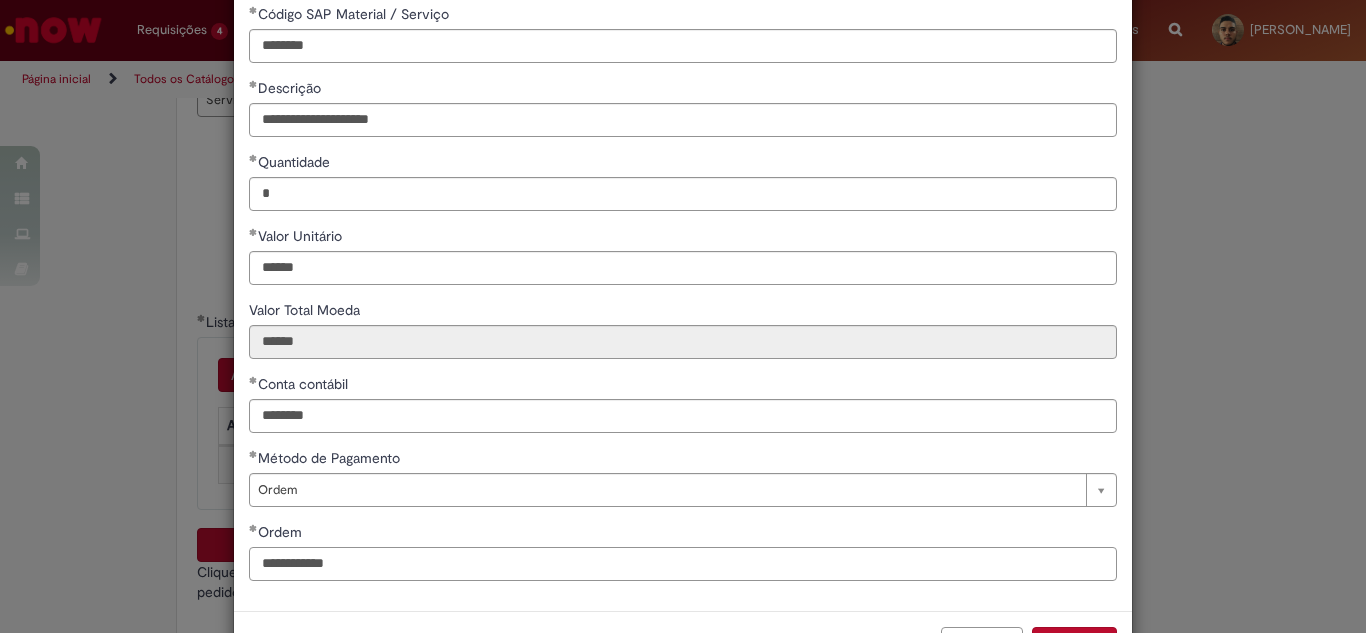 scroll, scrollTop: 173, scrollLeft: 0, axis: vertical 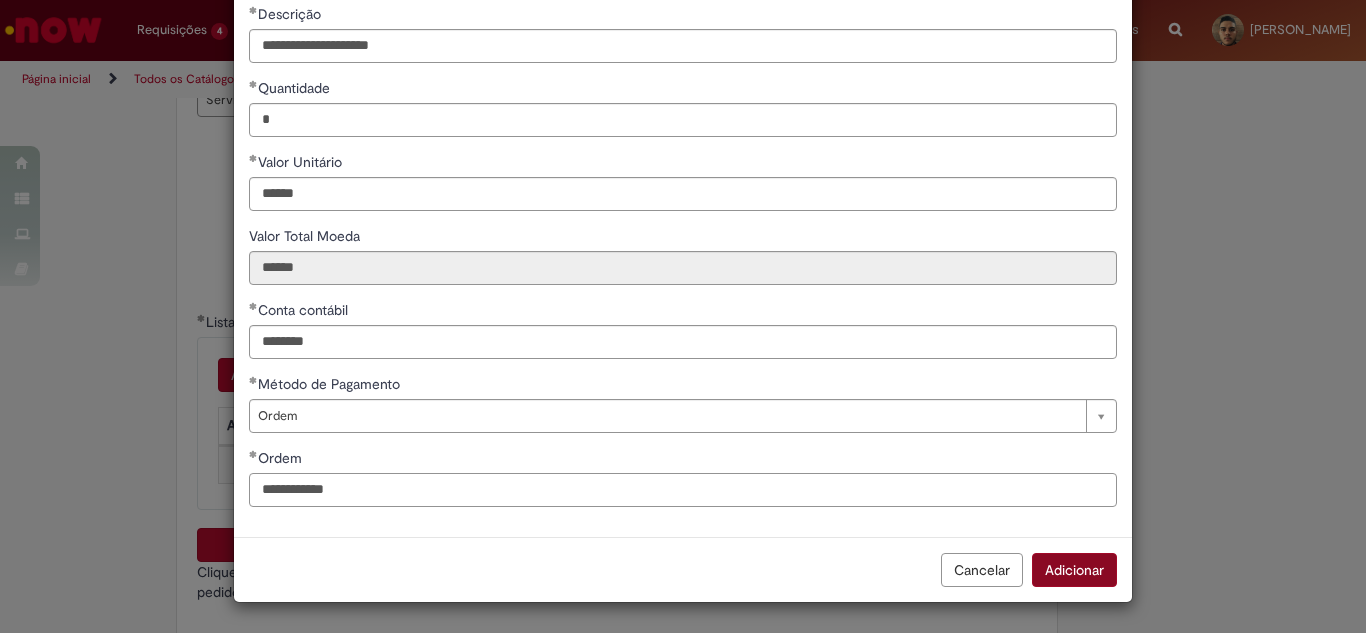 type on "**********" 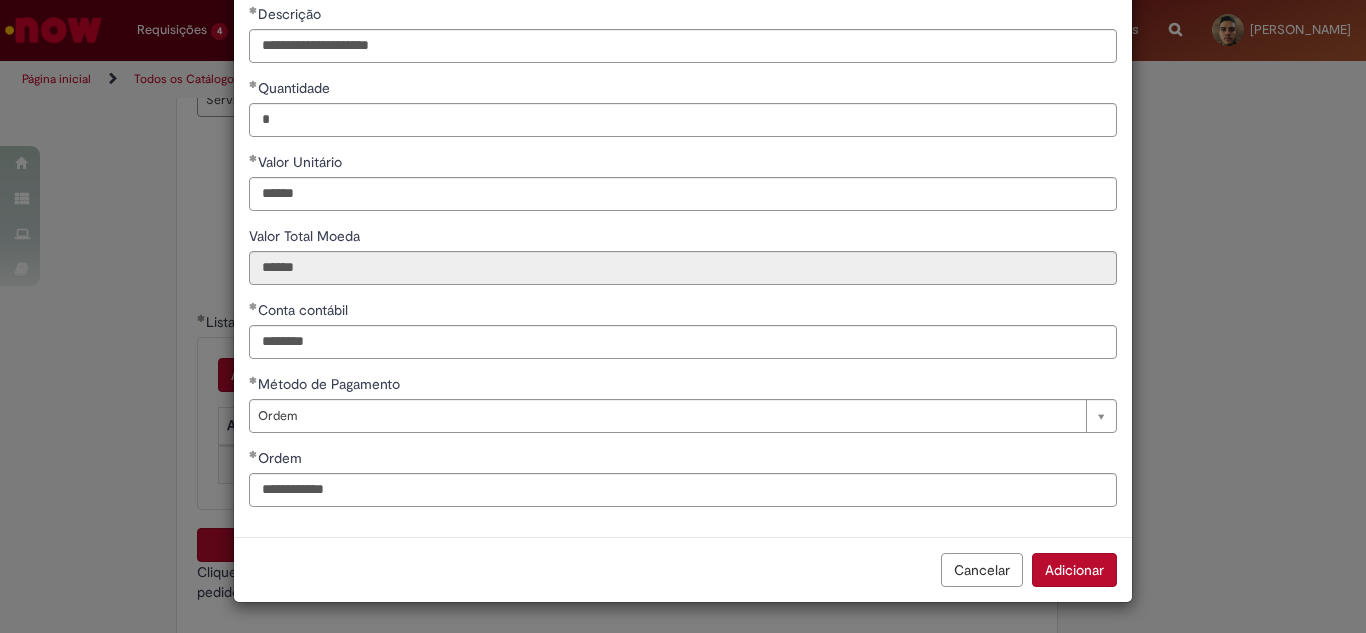 click on "Adicionar" at bounding box center (1074, 570) 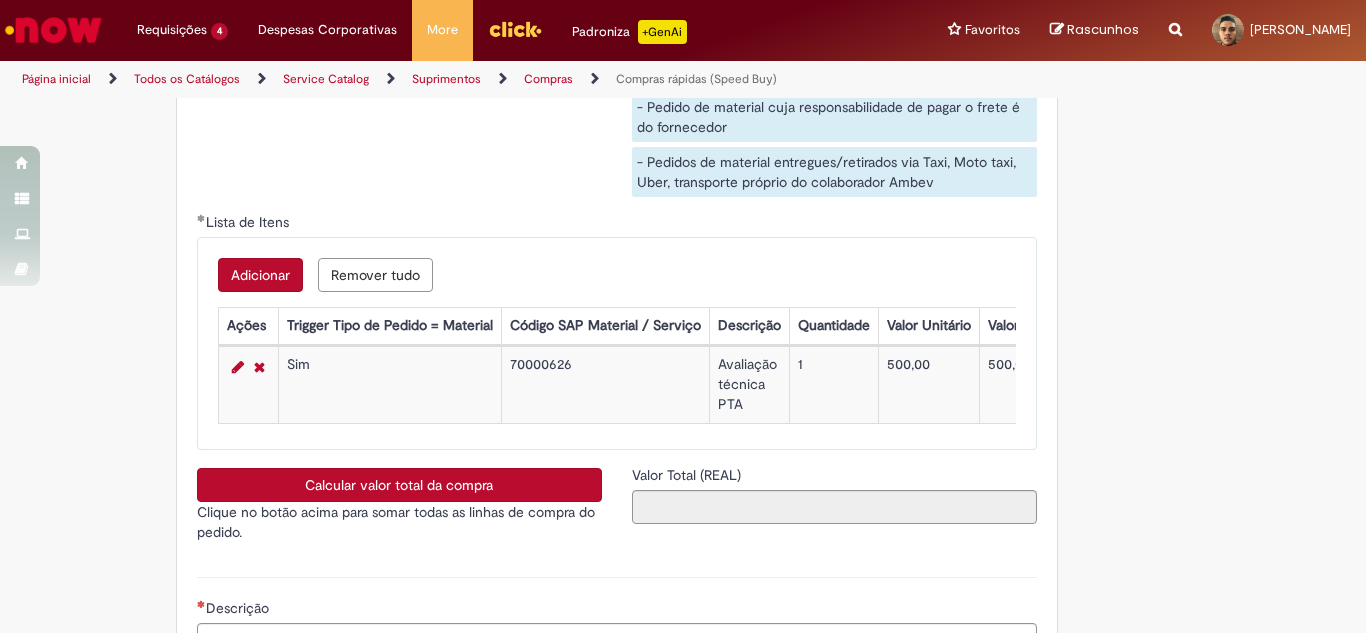 scroll, scrollTop: 3267, scrollLeft: 0, axis: vertical 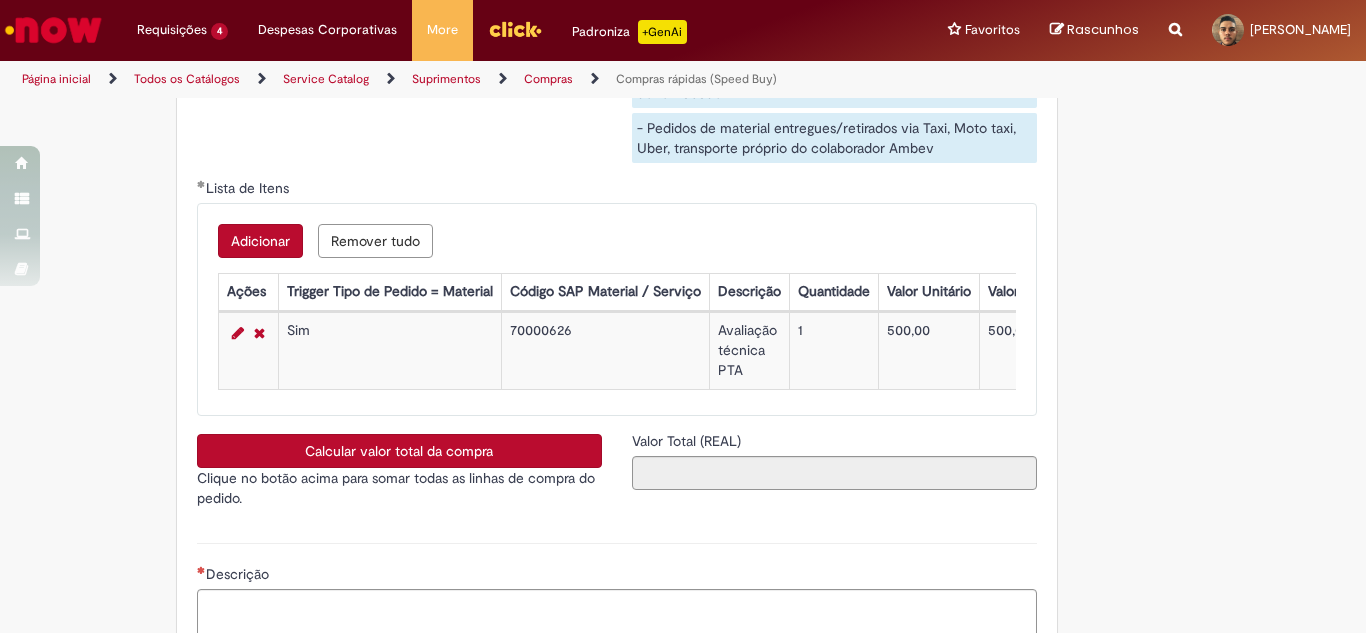 click on "Calcular valor total da compra" at bounding box center (399, 451) 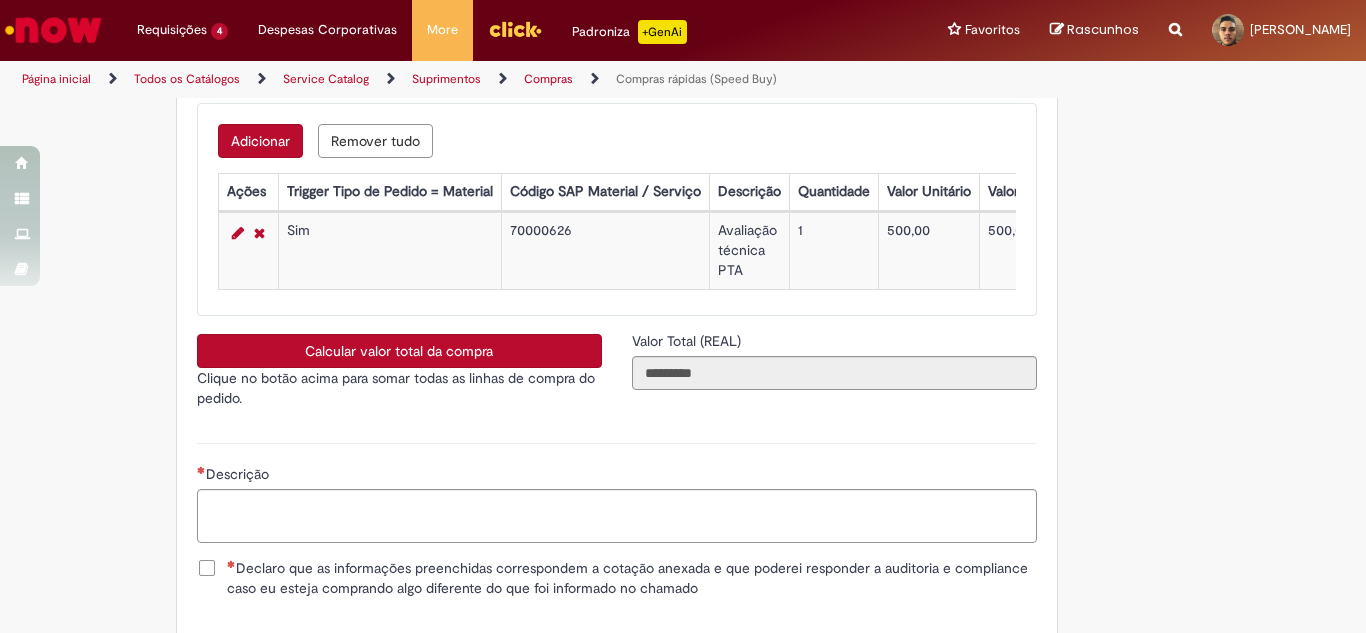 scroll, scrollTop: 3400, scrollLeft: 0, axis: vertical 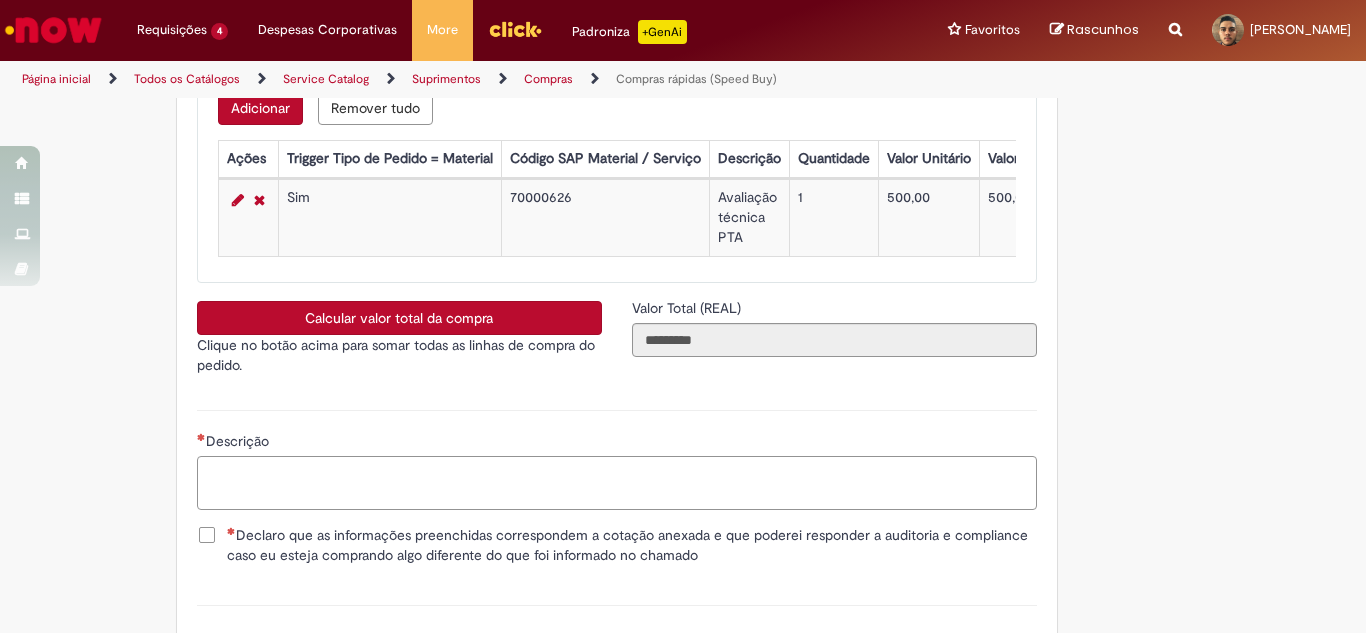 click on "Descrição" at bounding box center (617, 483) 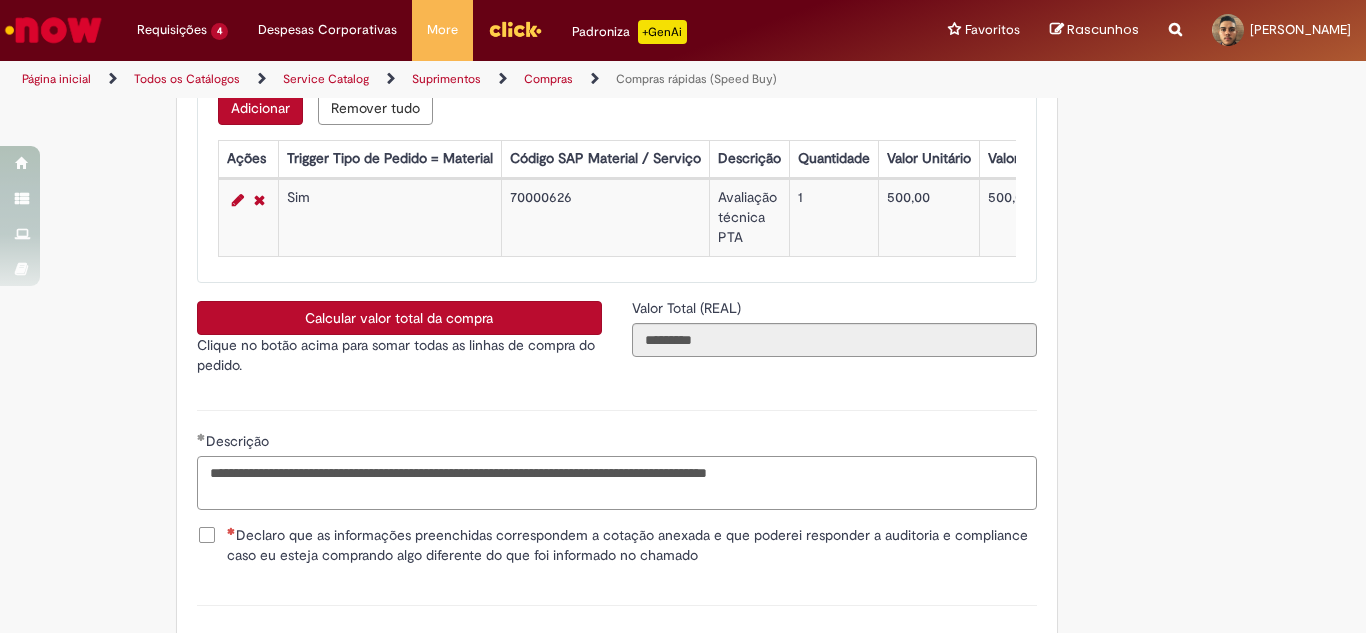 type on "**********" 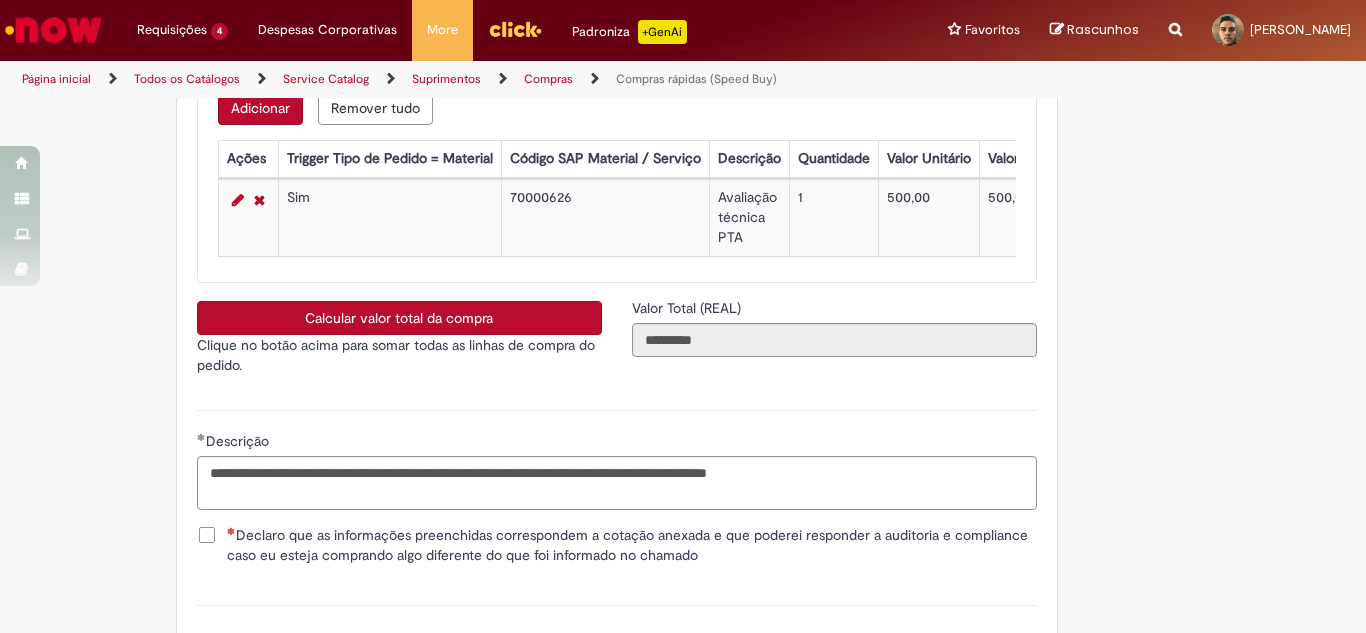 click on "**********" at bounding box center [617, 457] 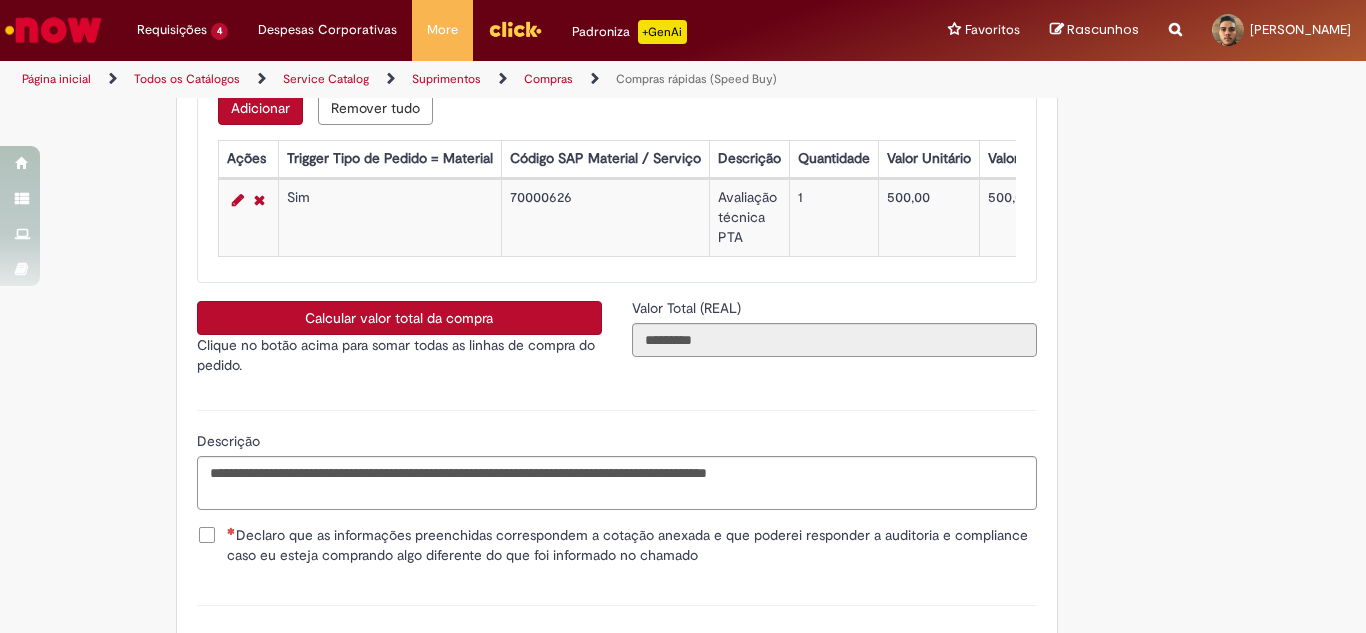 click on "Declaro que as informações preenchidas correspondem a cotação anexada e que poderei responder a auditoria e compliance caso eu esteja comprando algo diferente do que foi informado no chamado" at bounding box center (632, 545) 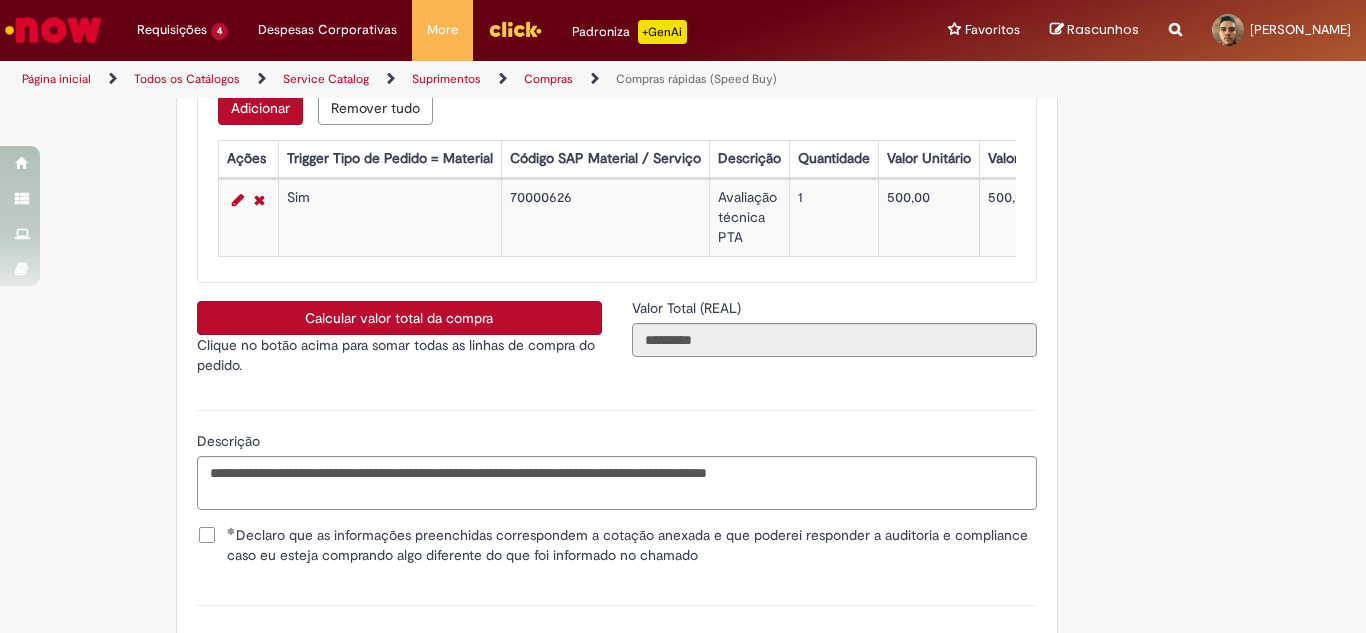 scroll, scrollTop: 3615, scrollLeft: 0, axis: vertical 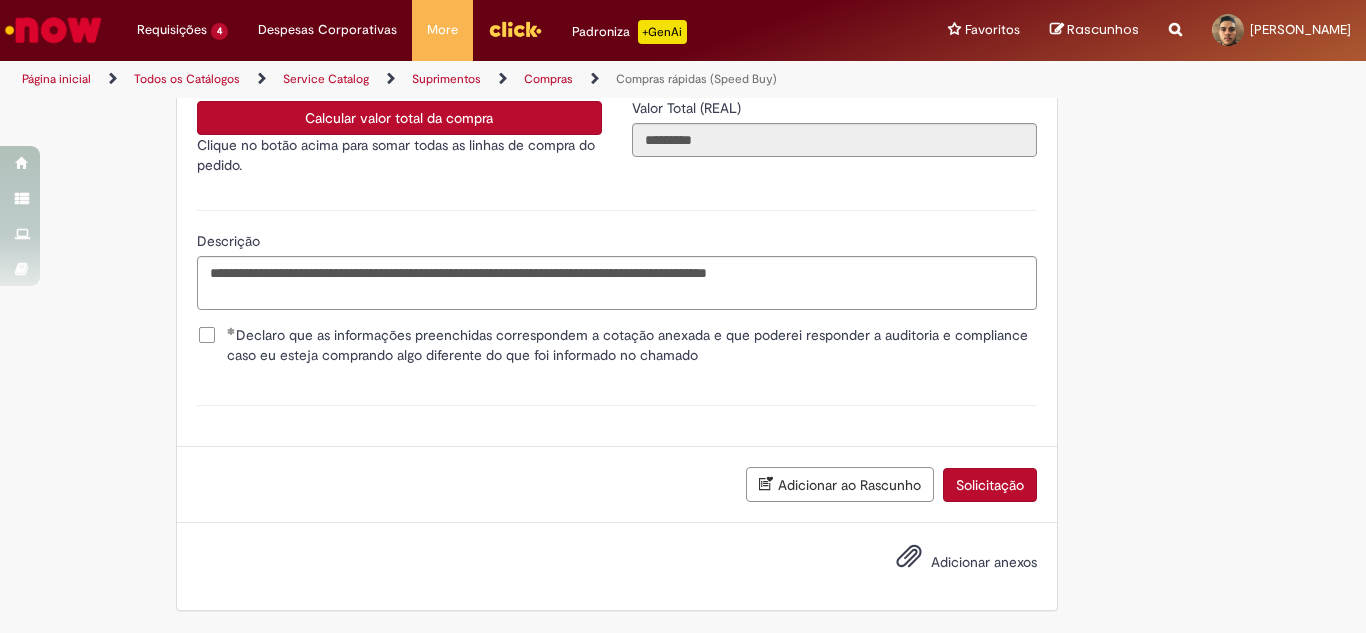 click on "Solicitação" at bounding box center [990, 485] 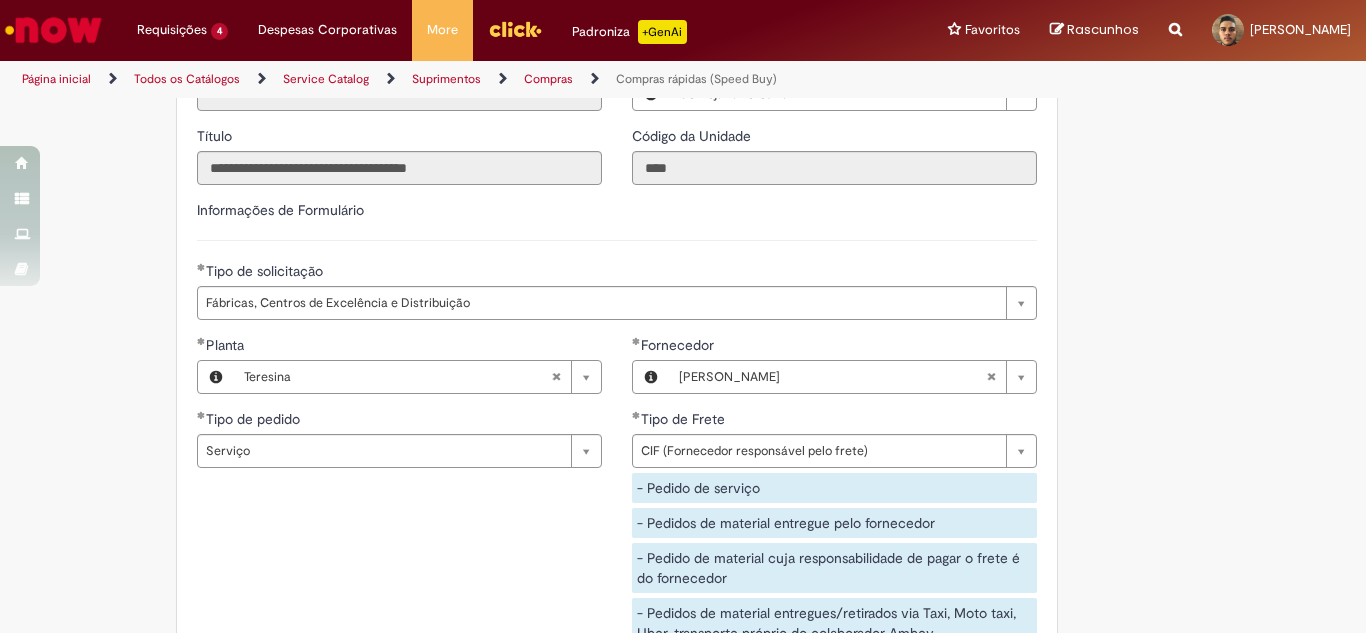 scroll, scrollTop: 2748, scrollLeft: 0, axis: vertical 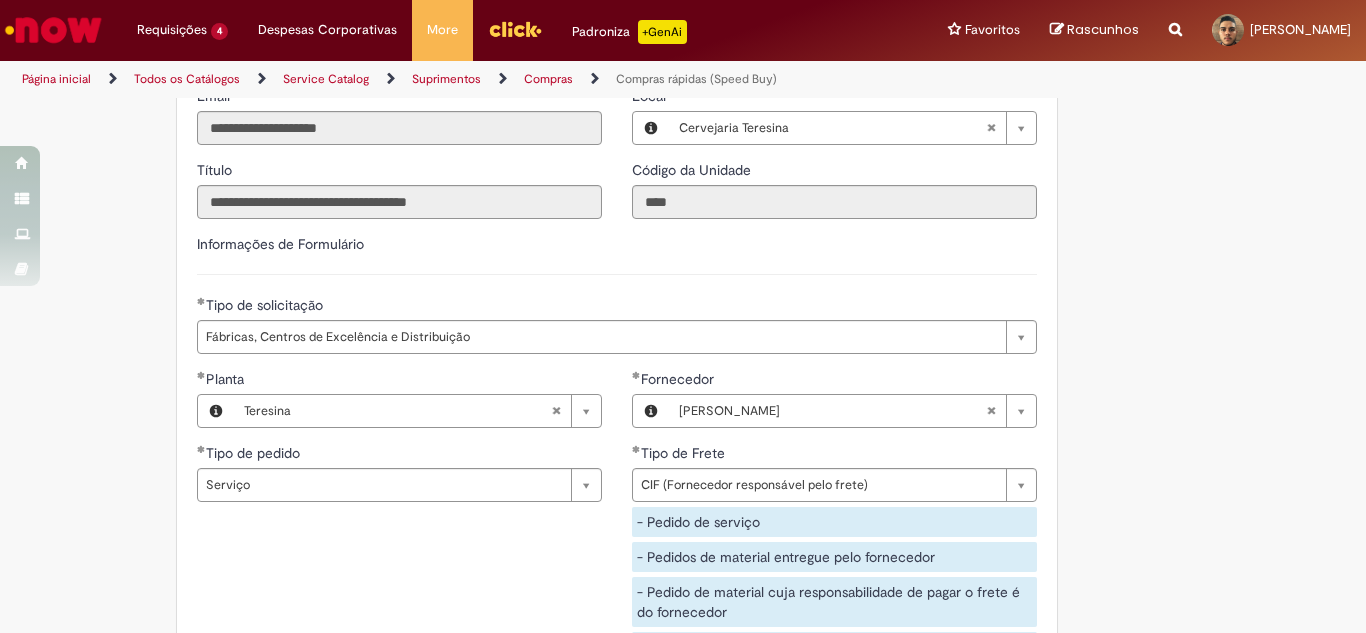 type 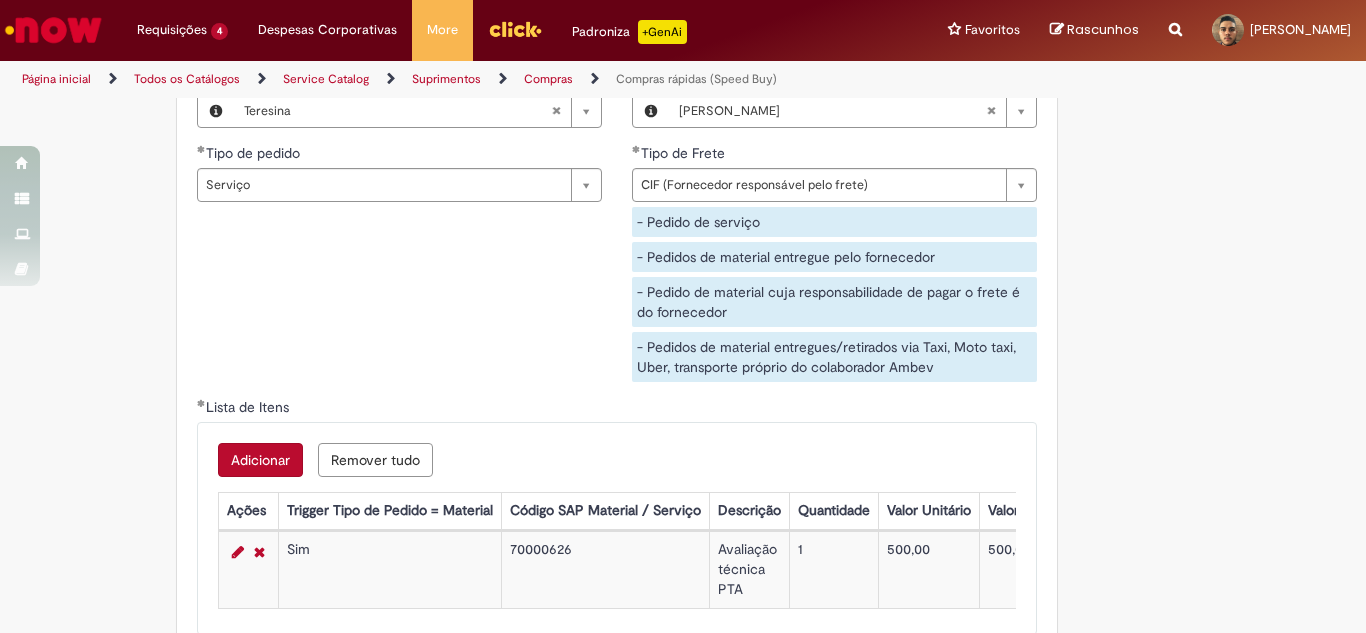 scroll, scrollTop: 3248, scrollLeft: 0, axis: vertical 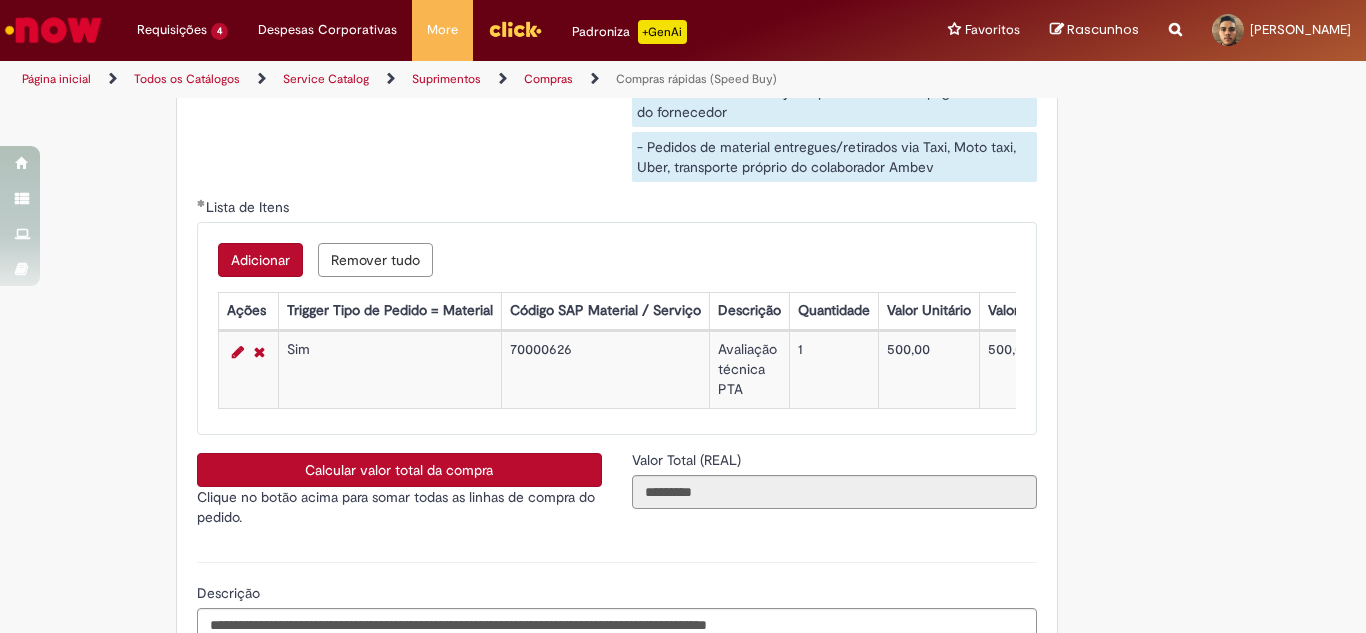click on "Adicionar" at bounding box center (260, 260) 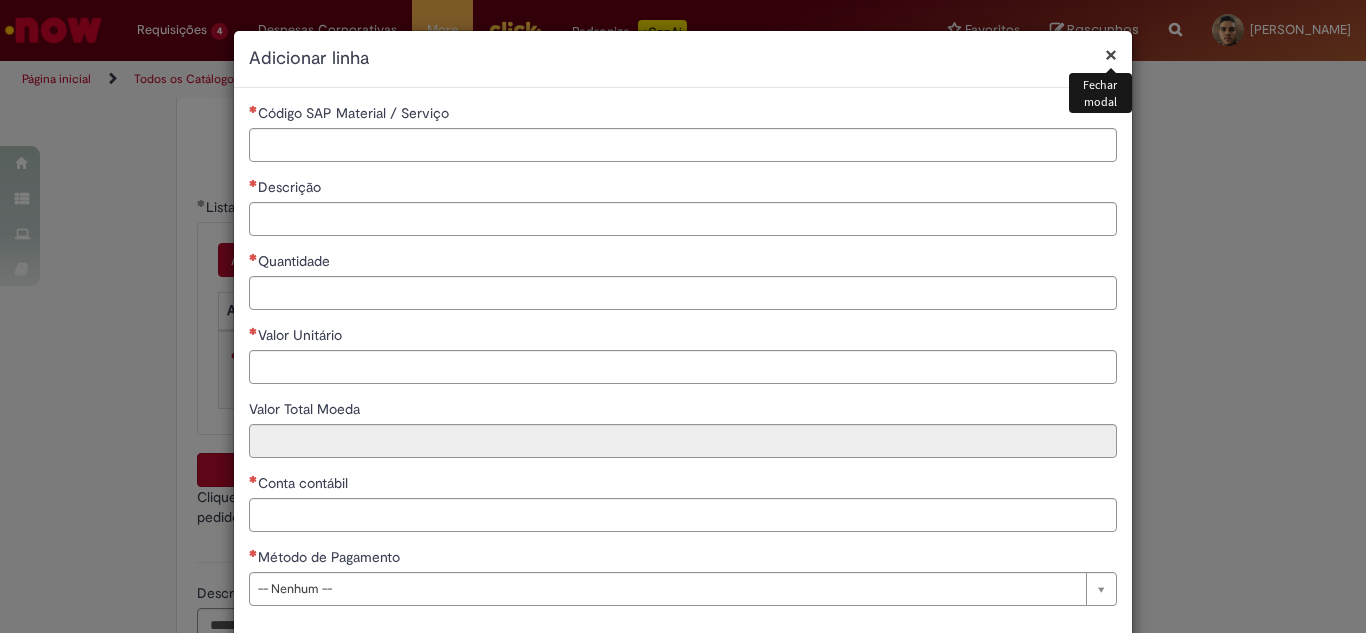 click on "×" at bounding box center [1111, 54] 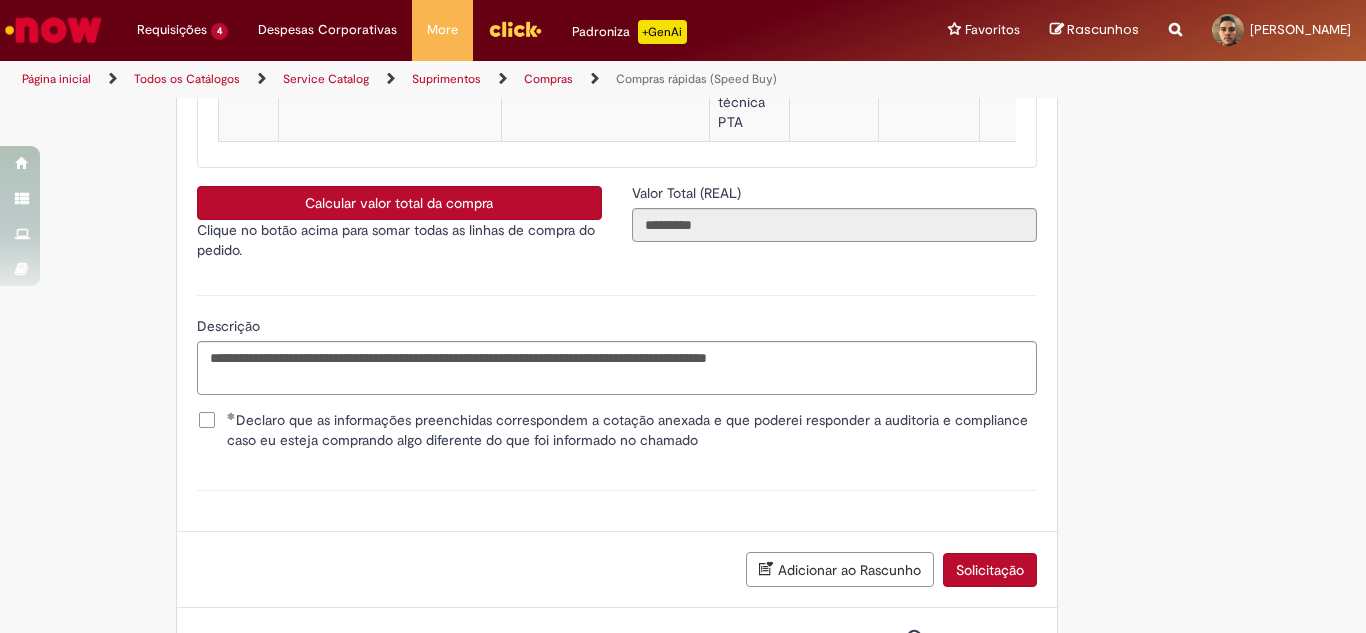 scroll, scrollTop: 3615, scrollLeft: 0, axis: vertical 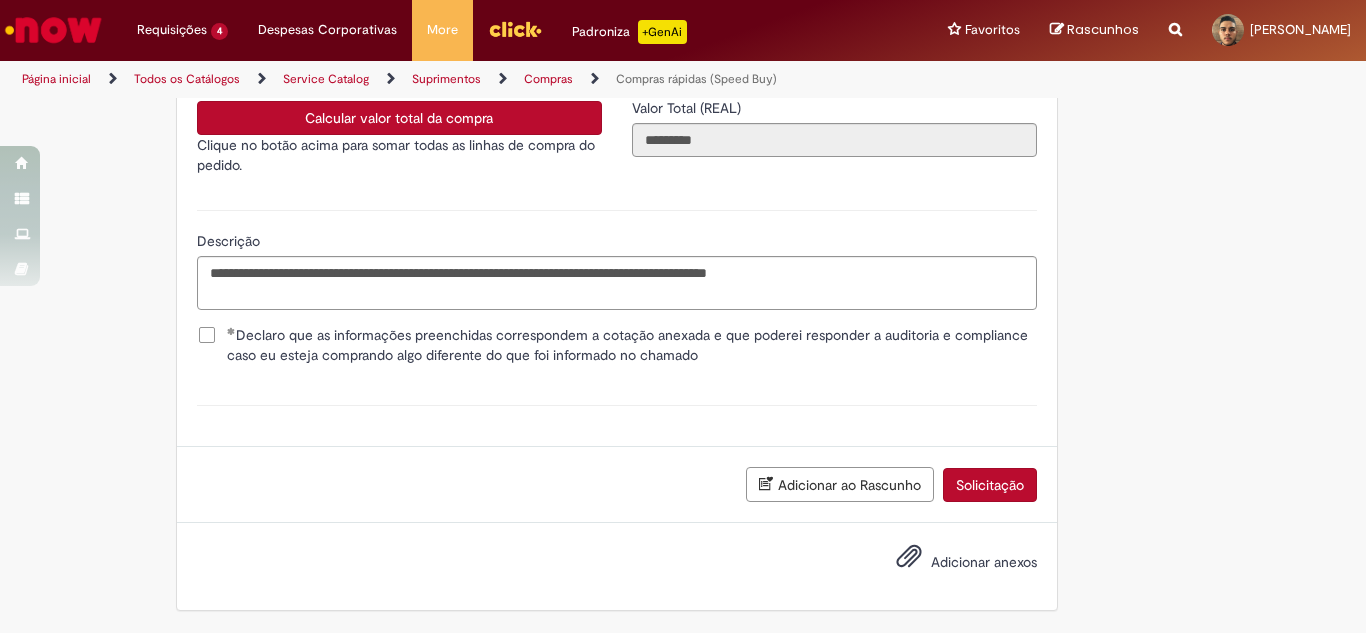 click on "Adicionar anexos" at bounding box center [984, 562] 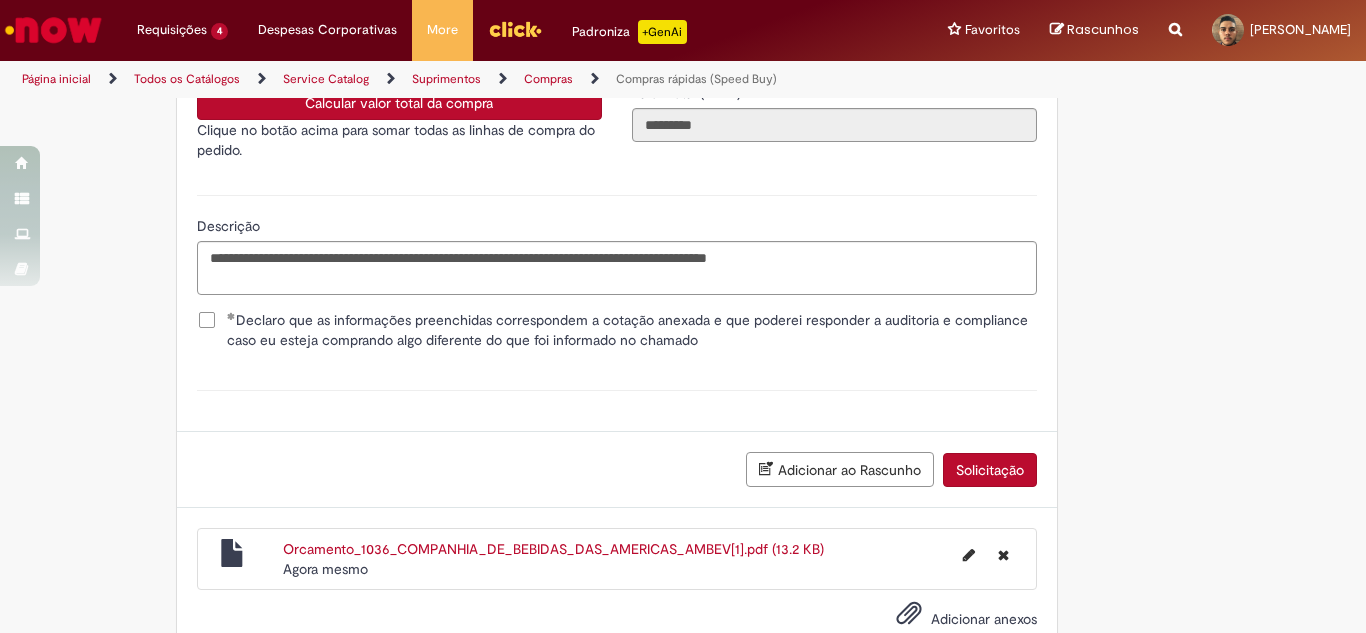 scroll, scrollTop: 3687, scrollLeft: 0, axis: vertical 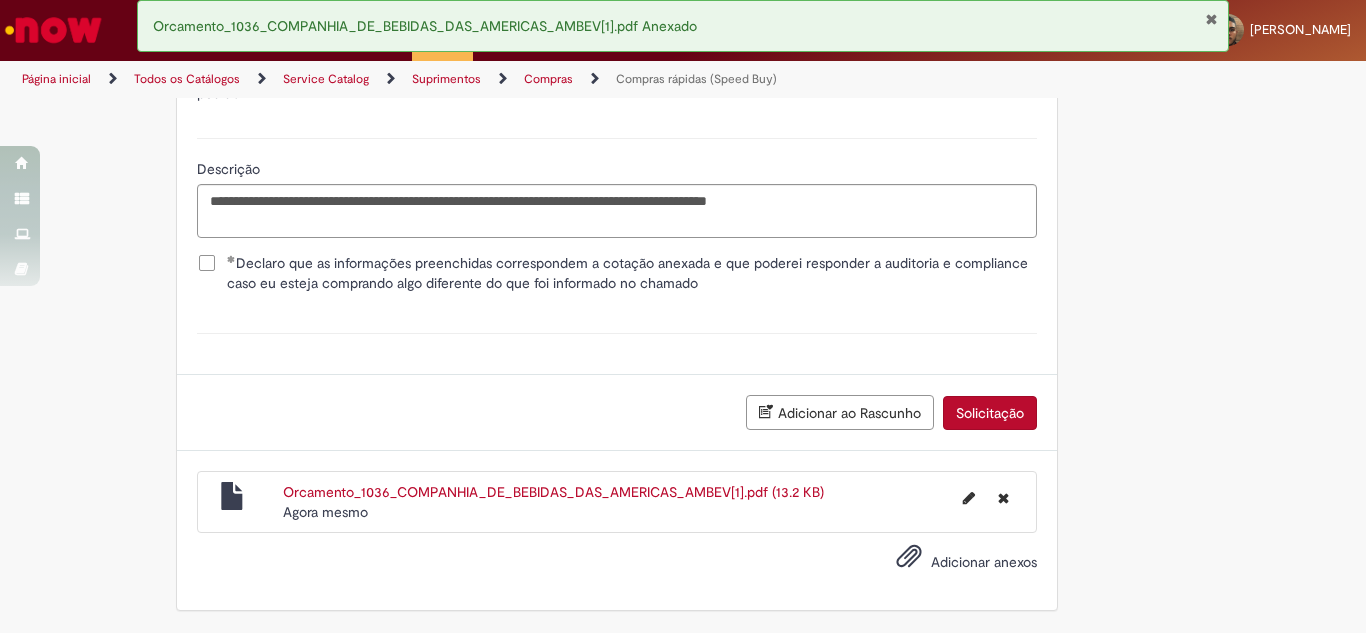 click on "Solicitação" at bounding box center [990, 413] 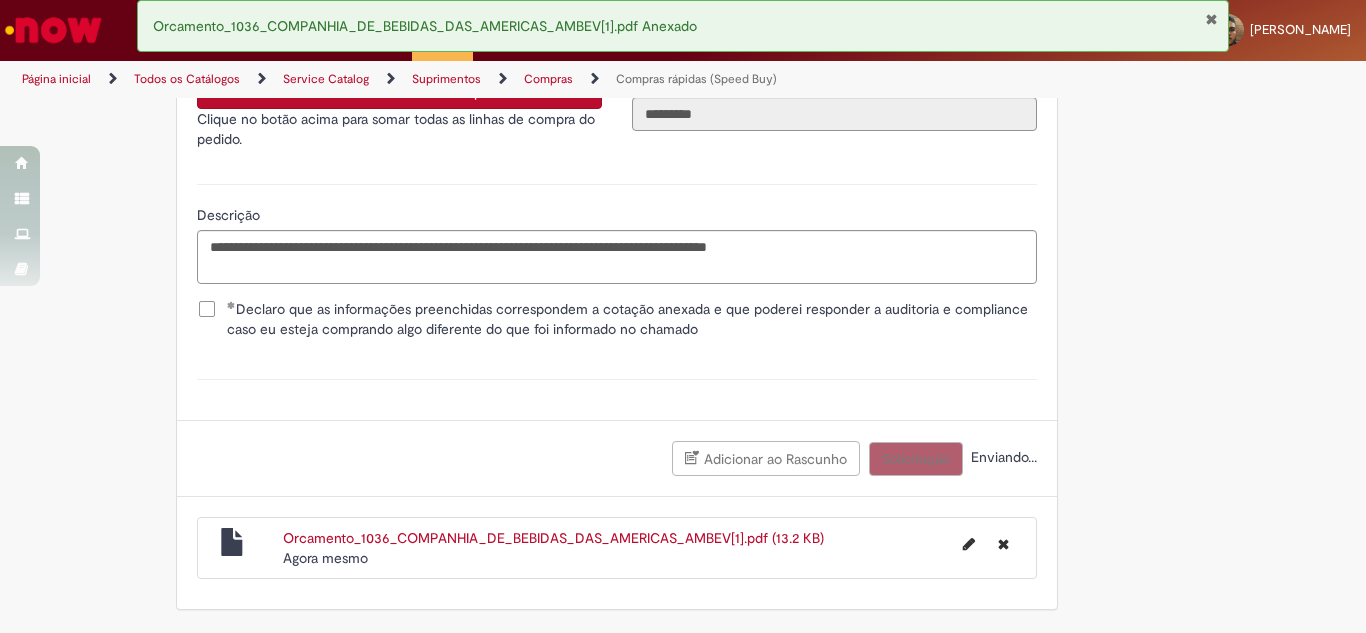 scroll, scrollTop: 3641, scrollLeft: 0, axis: vertical 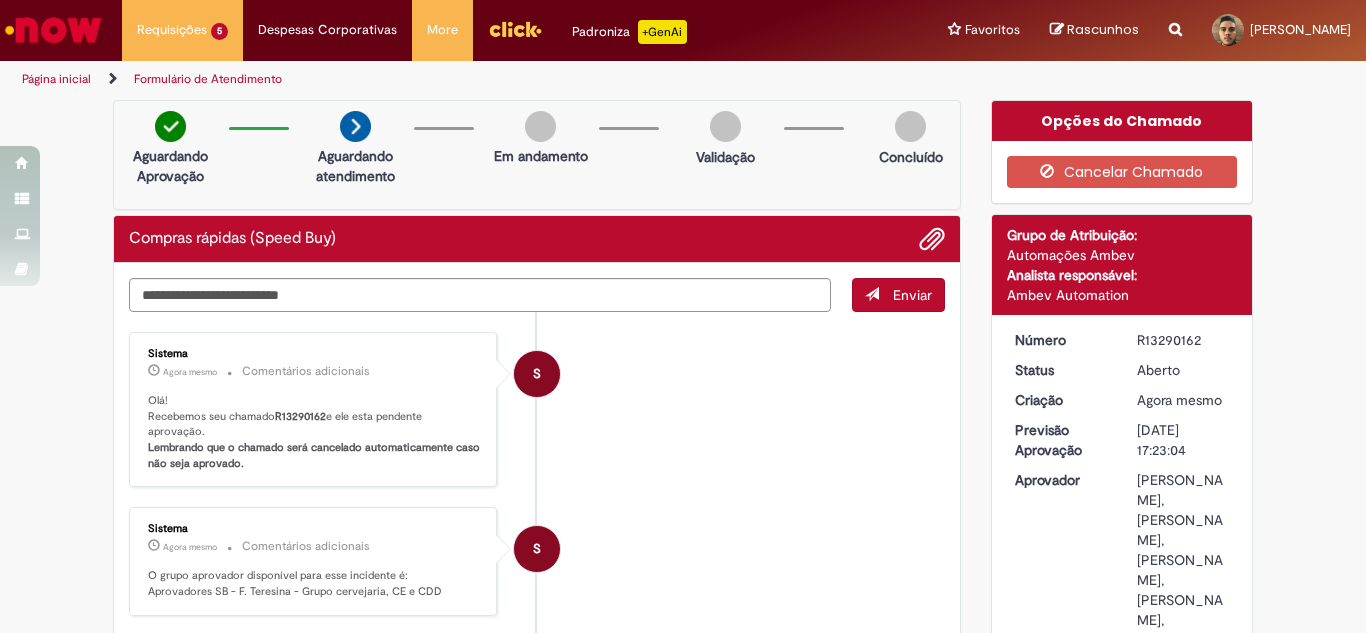 click on "R13290162" at bounding box center [300, 416] 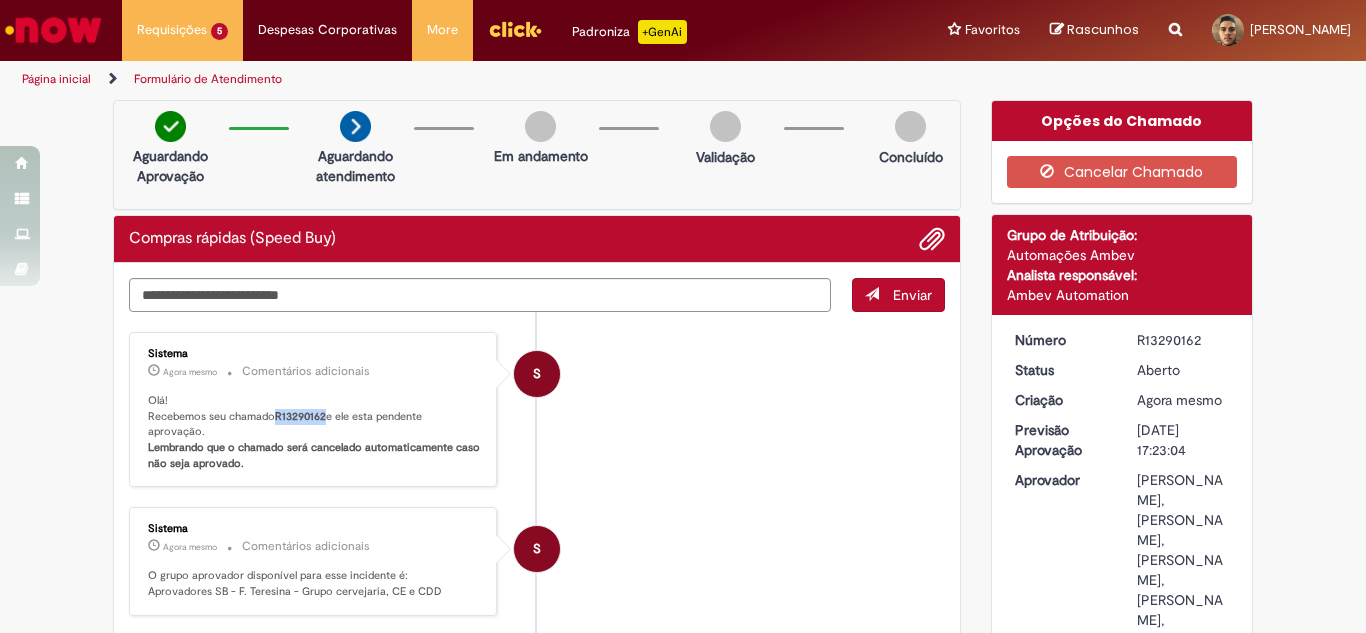 click on "R13290162" at bounding box center (300, 416) 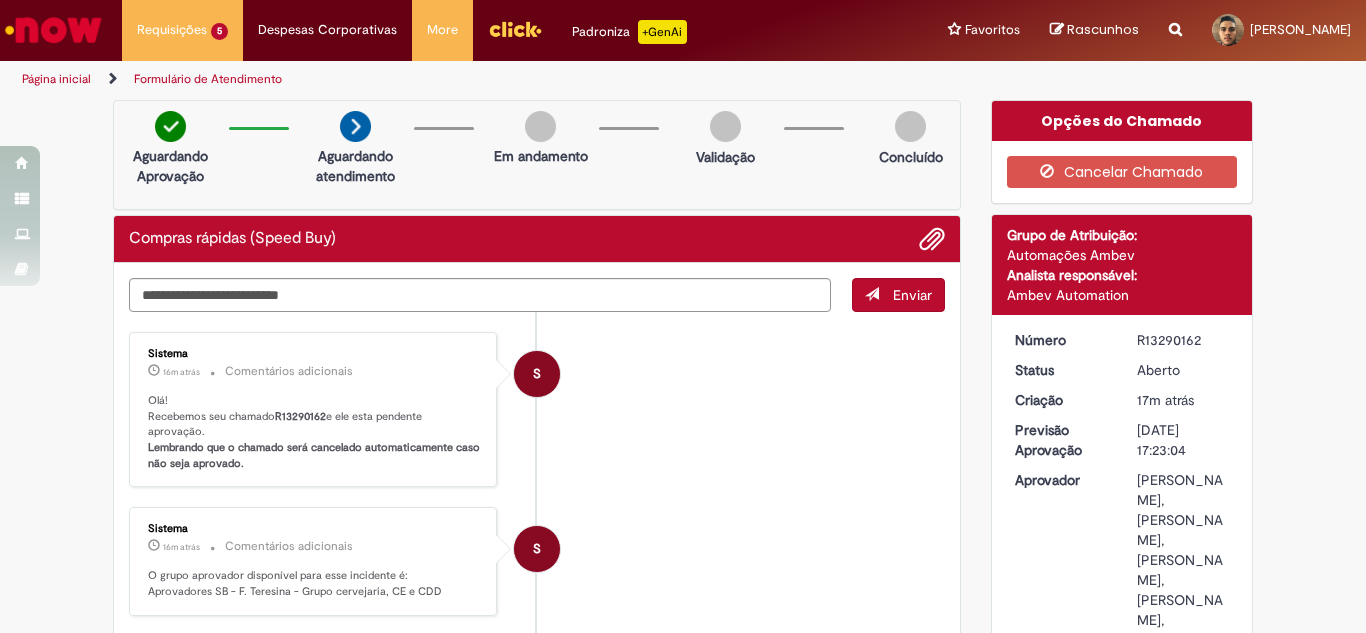 click on "S
Sistema
16m atrás 16 minutos atrás     Comentários adicionais
Olá!  Recebemos seu chamado  R13290162  e ele esta pendente aprovação.  Lembrando que o chamado será cancelado automaticamente caso não seja aprovado." at bounding box center (537, 410) 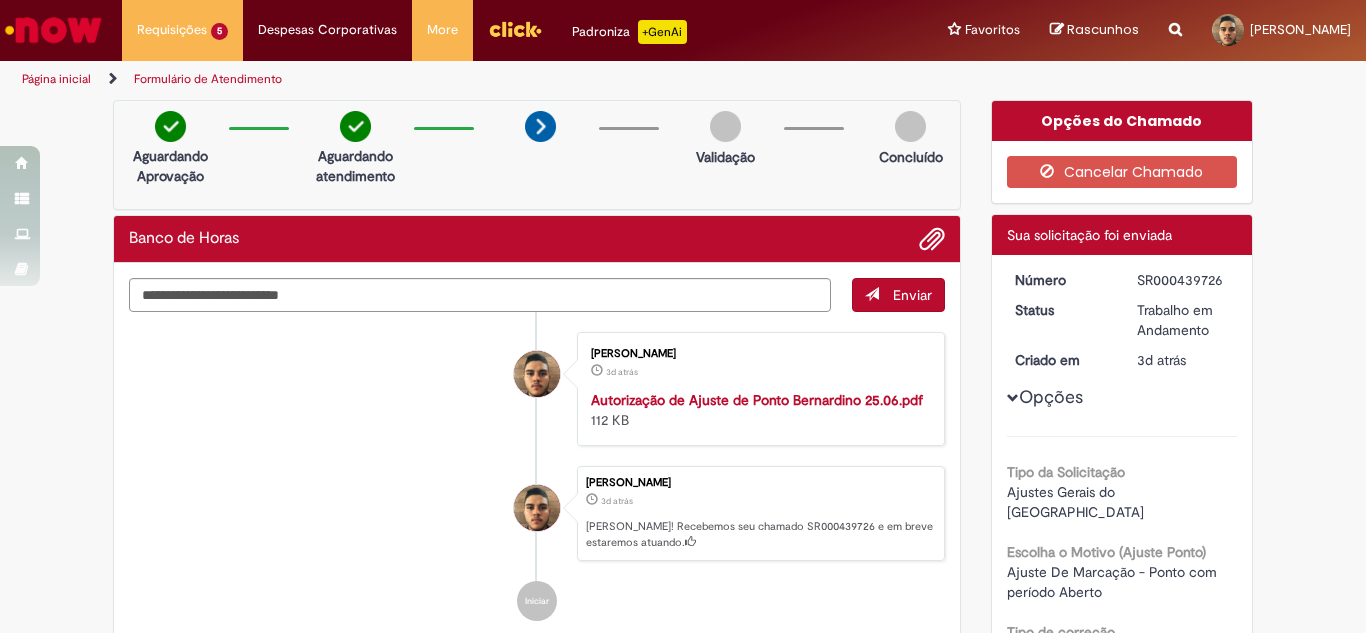 scroll, scrollTop: 0, scrollLeft: 0, axis: both 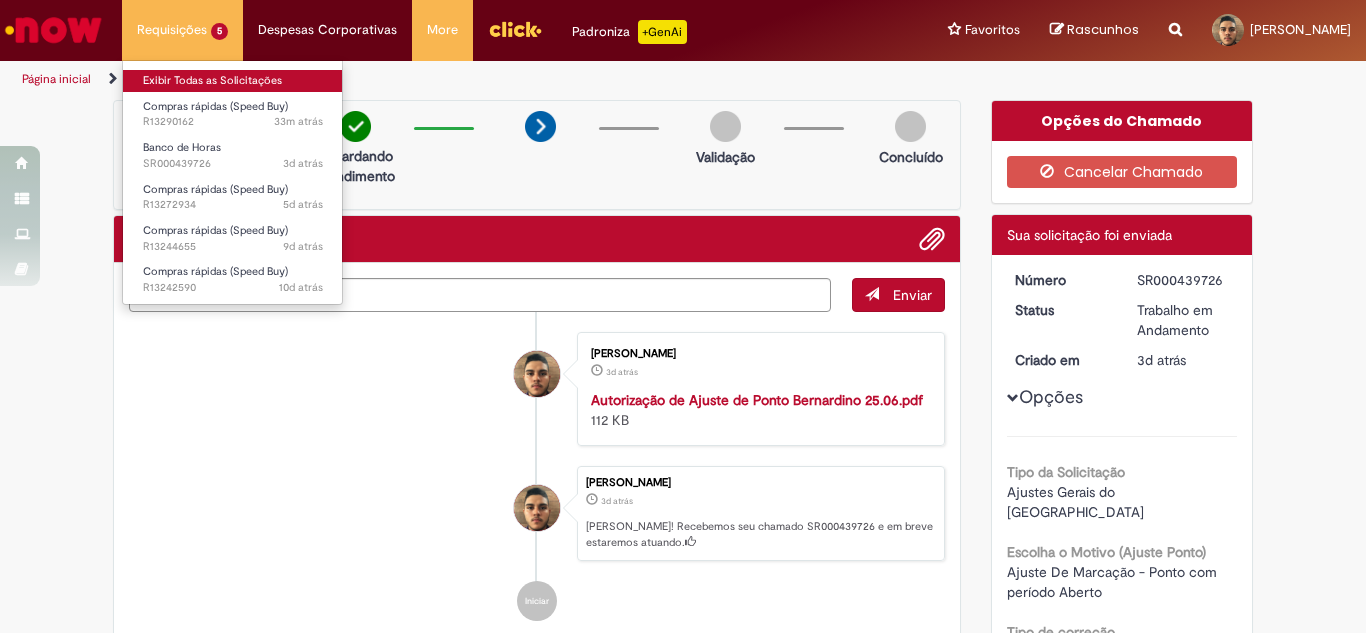 click on "Exibir Todas as Solicitações" at bounding box center (233, 81) 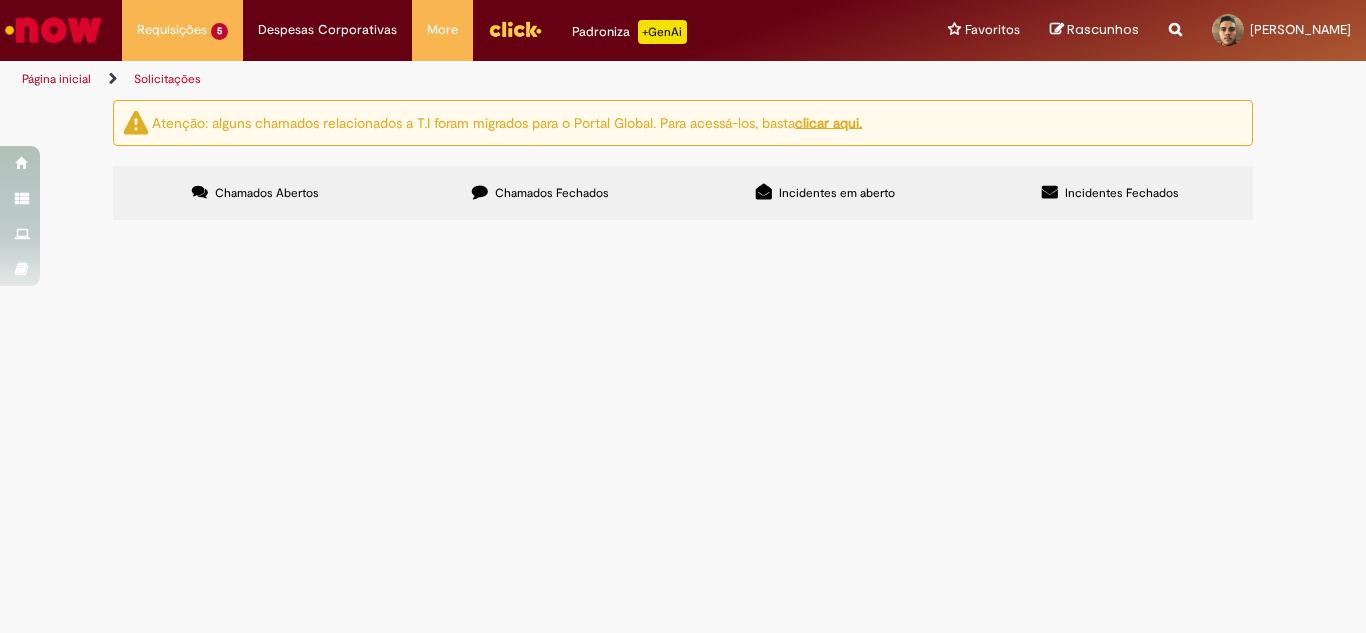 click at bounding box center [53, 30] 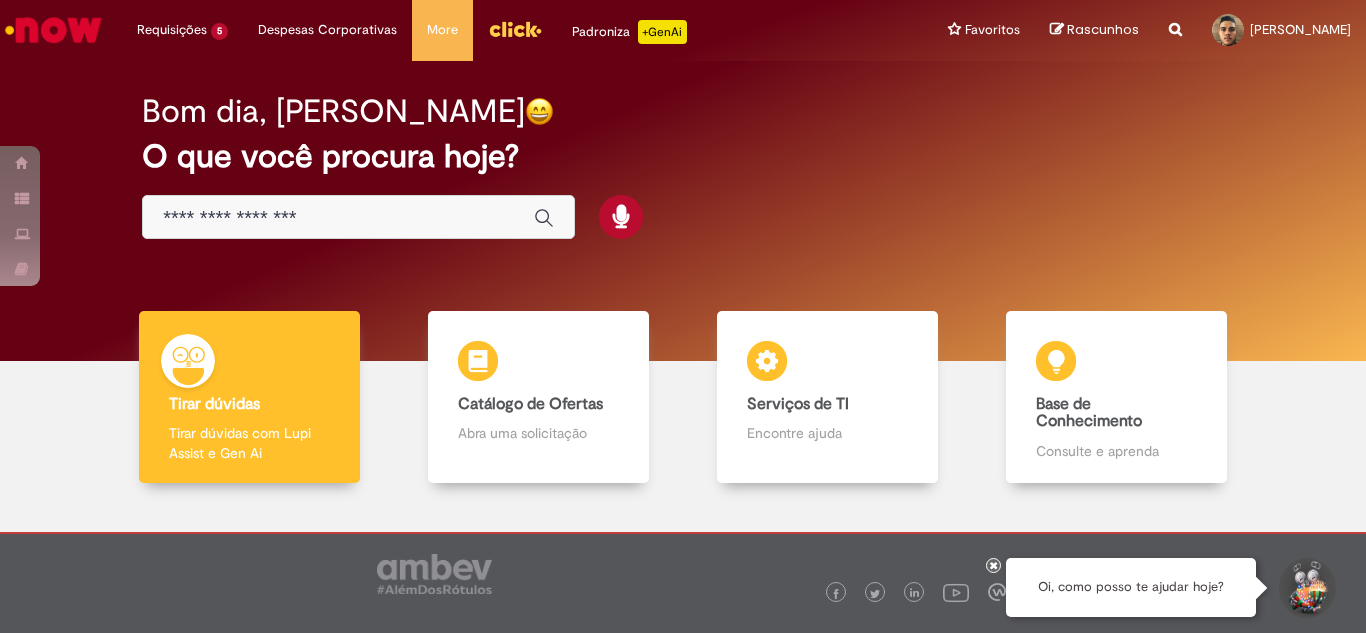 scroll, scrollTop: 0, scrollLeft: 0, axis: both 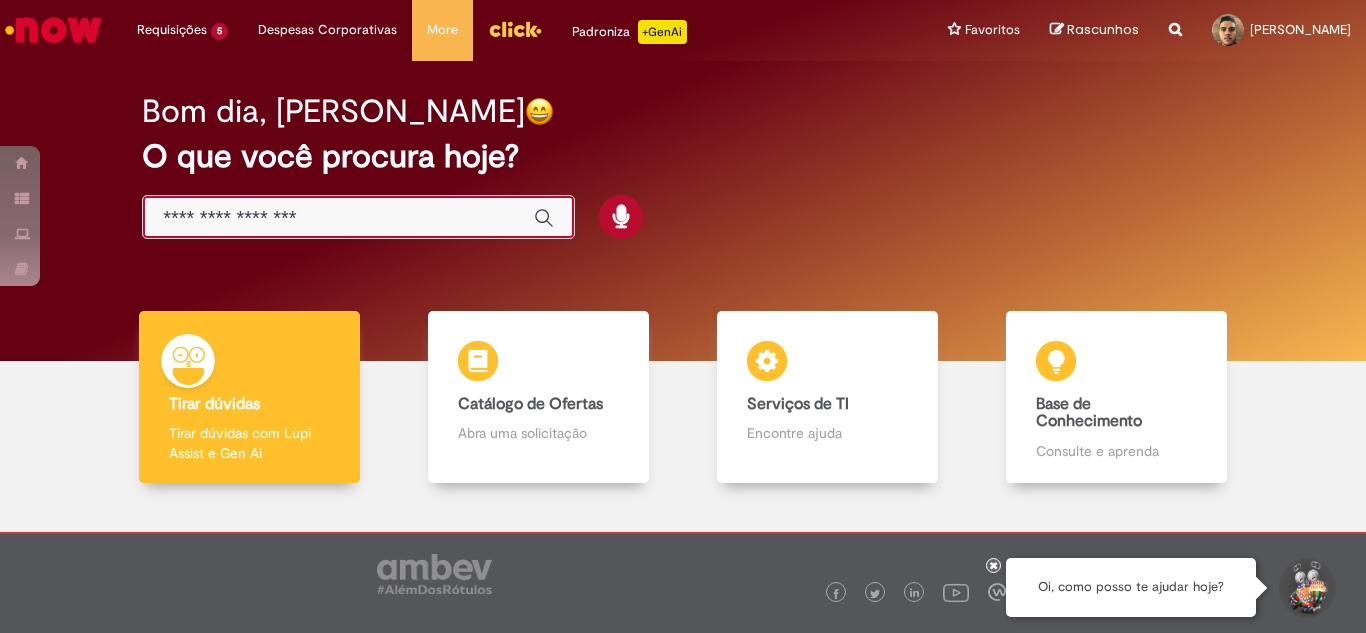 click at bounding box center [338, 218] 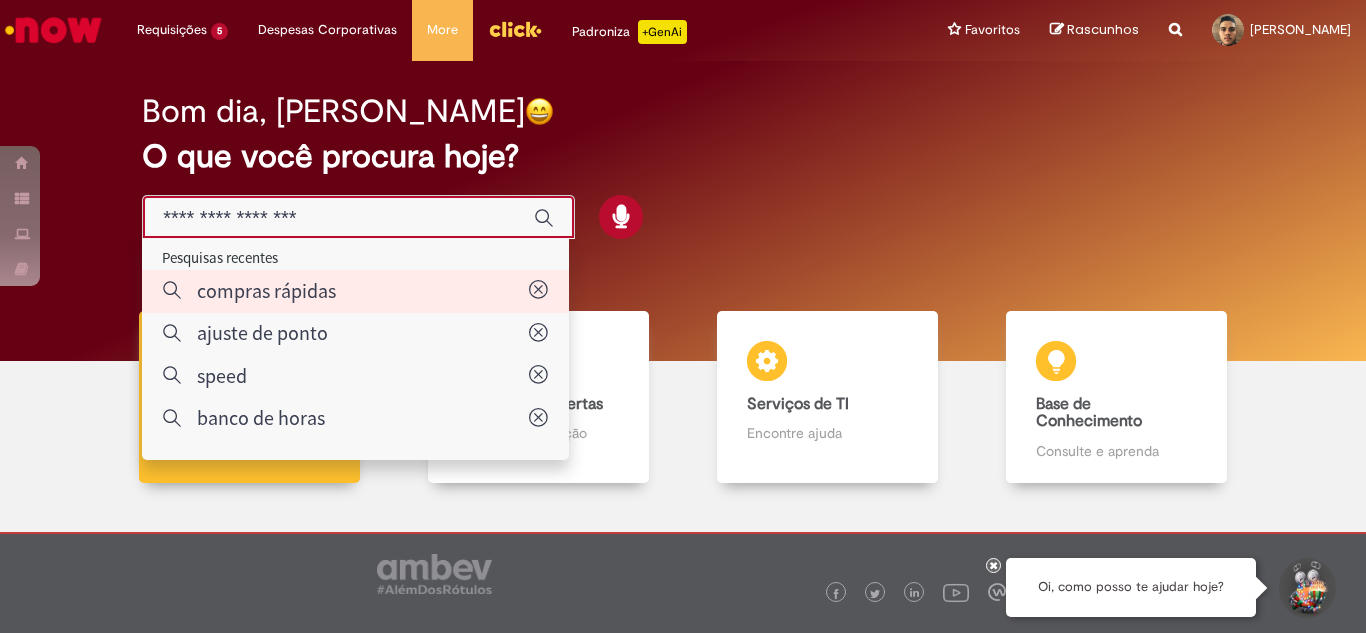 type on "**********" 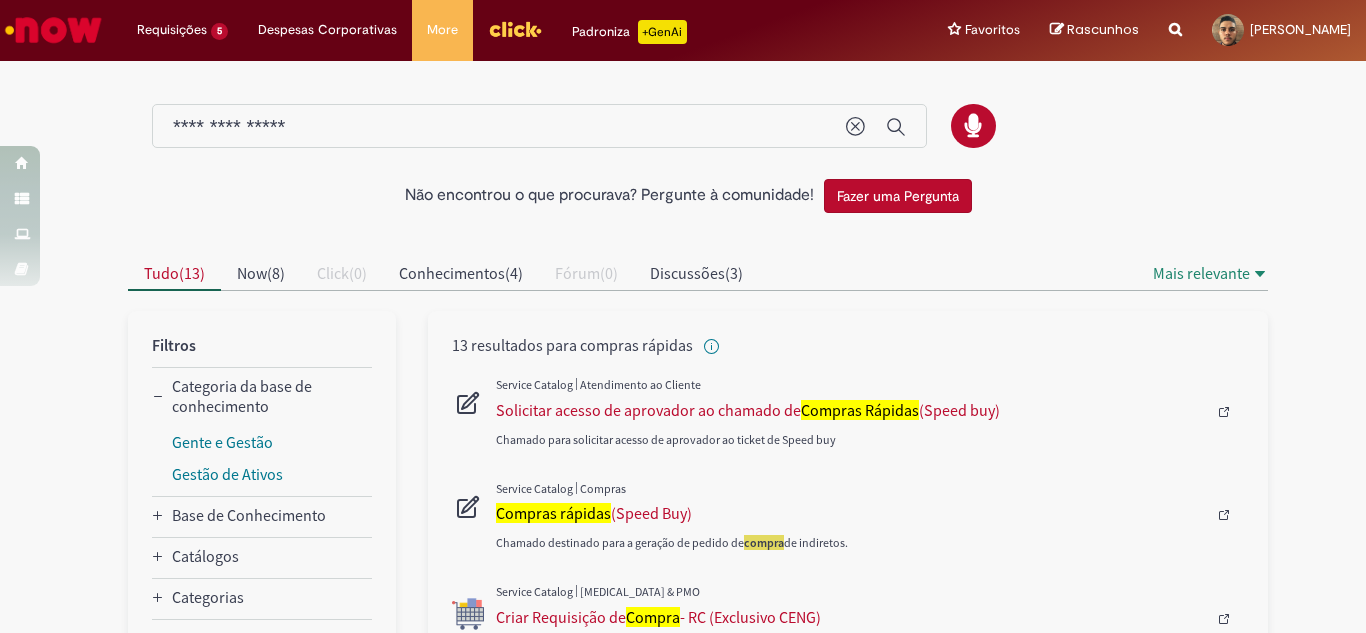 scroll, scrollTop: 33, scrollLeft: 0, axis: vertical 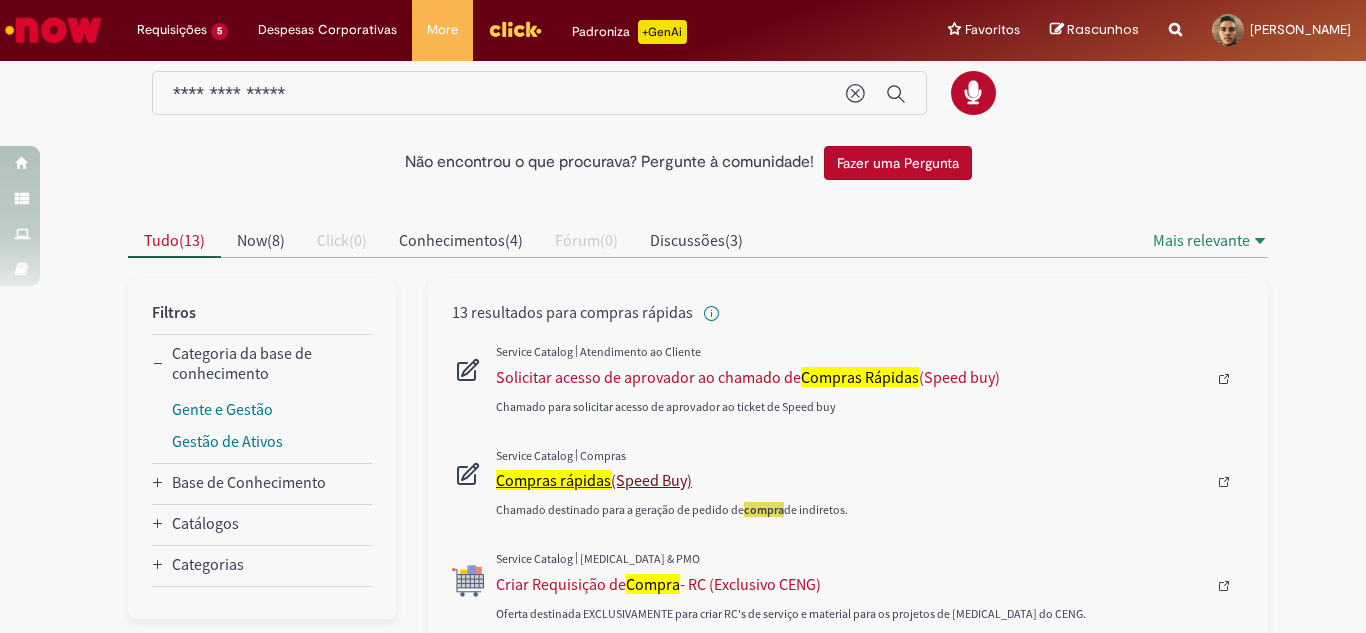click on "Compras rápidas  (Speed Buy)" at bounding box center (851, 480) 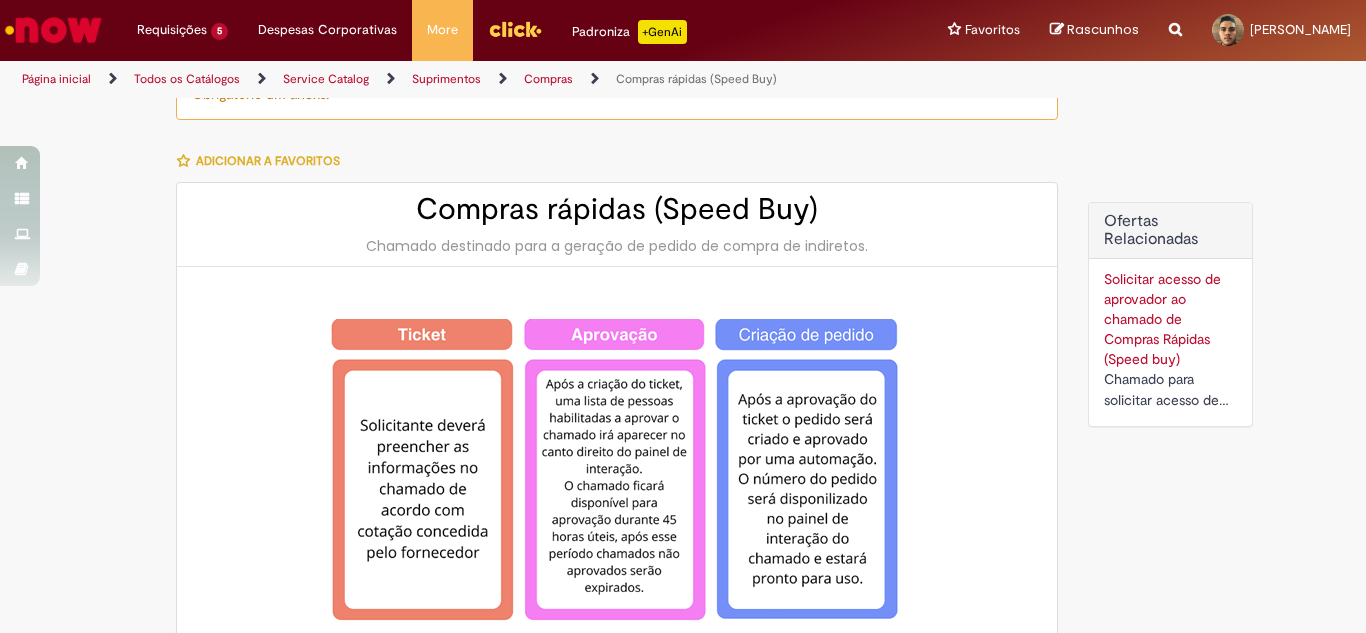 scroll, scrollTop: 0, scrollLeft: 0, axis: both 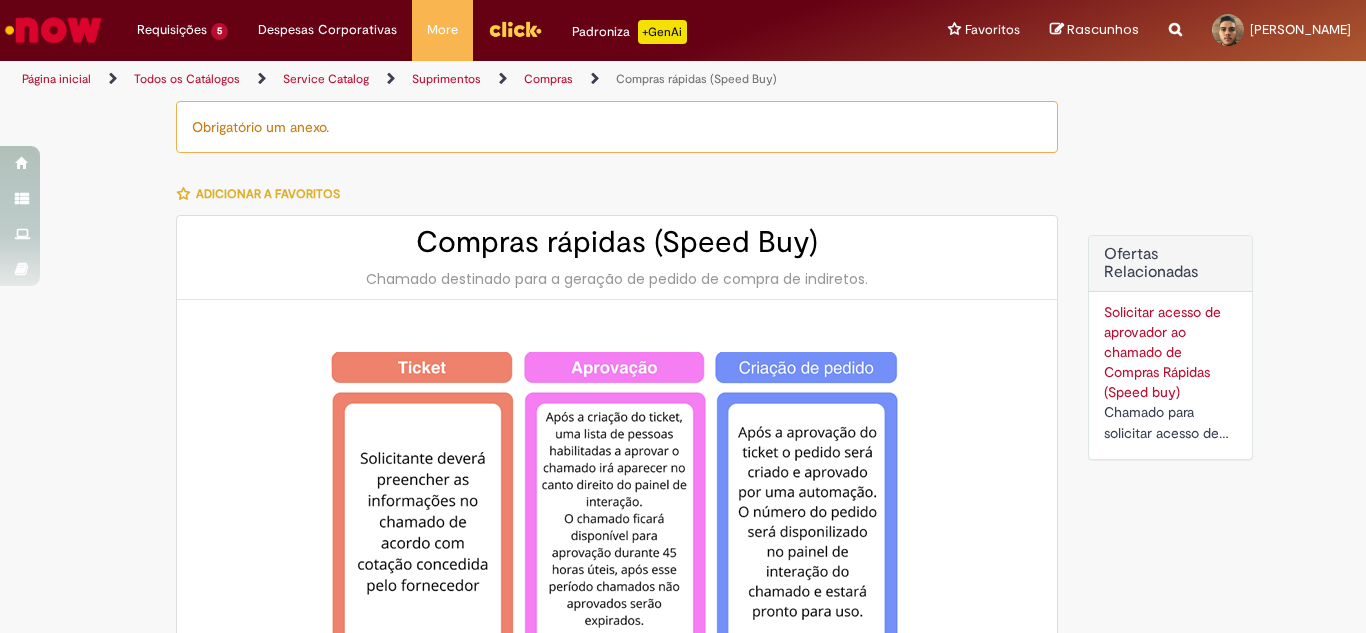 type on "********" 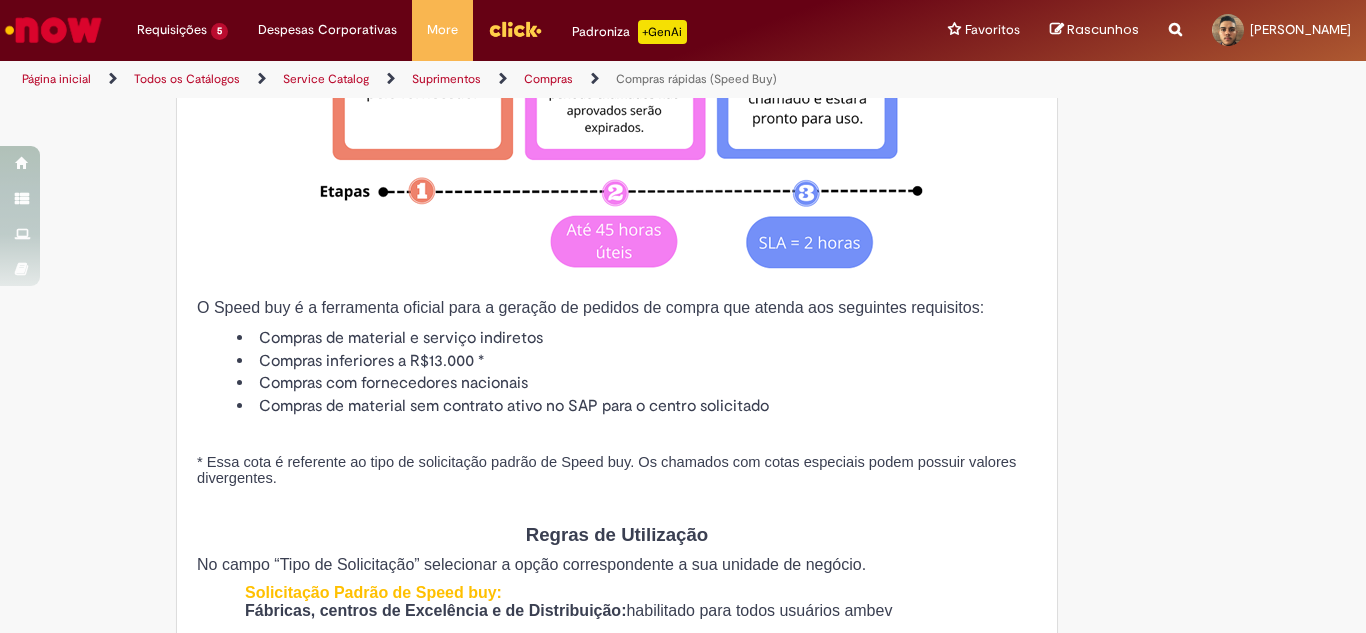 type on "**********" 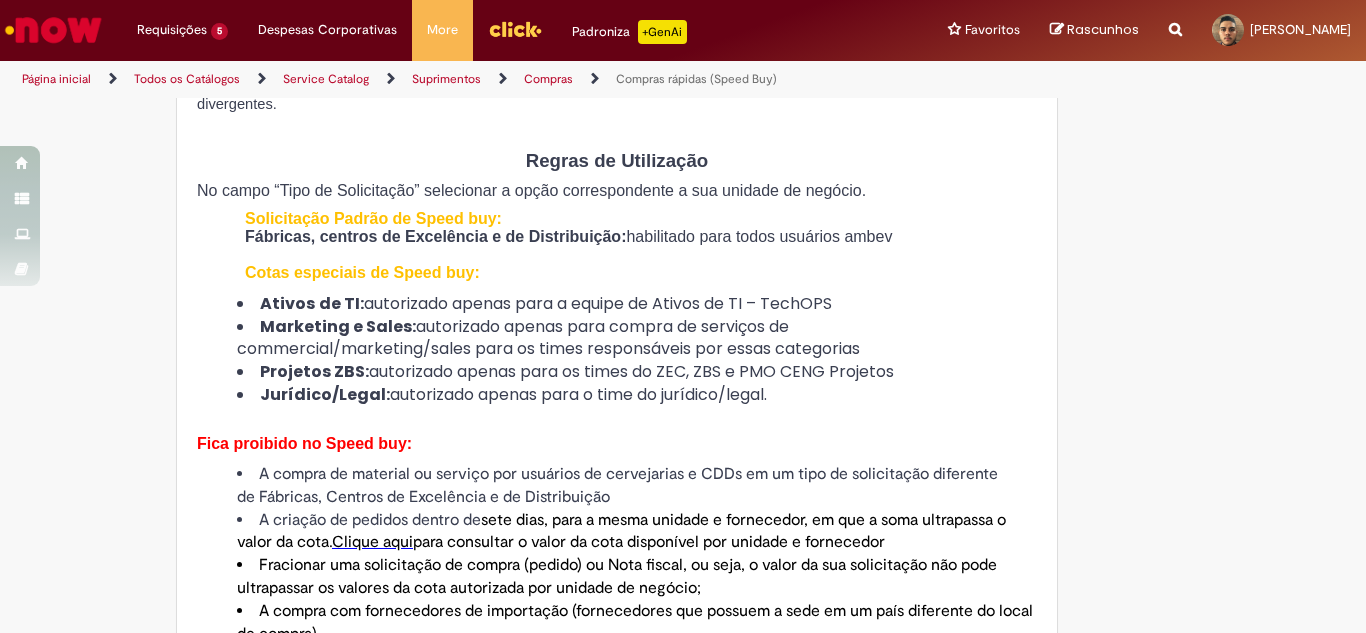 scroll, scrollTop: 1000, scrollLeft: 0, axis: vertical 